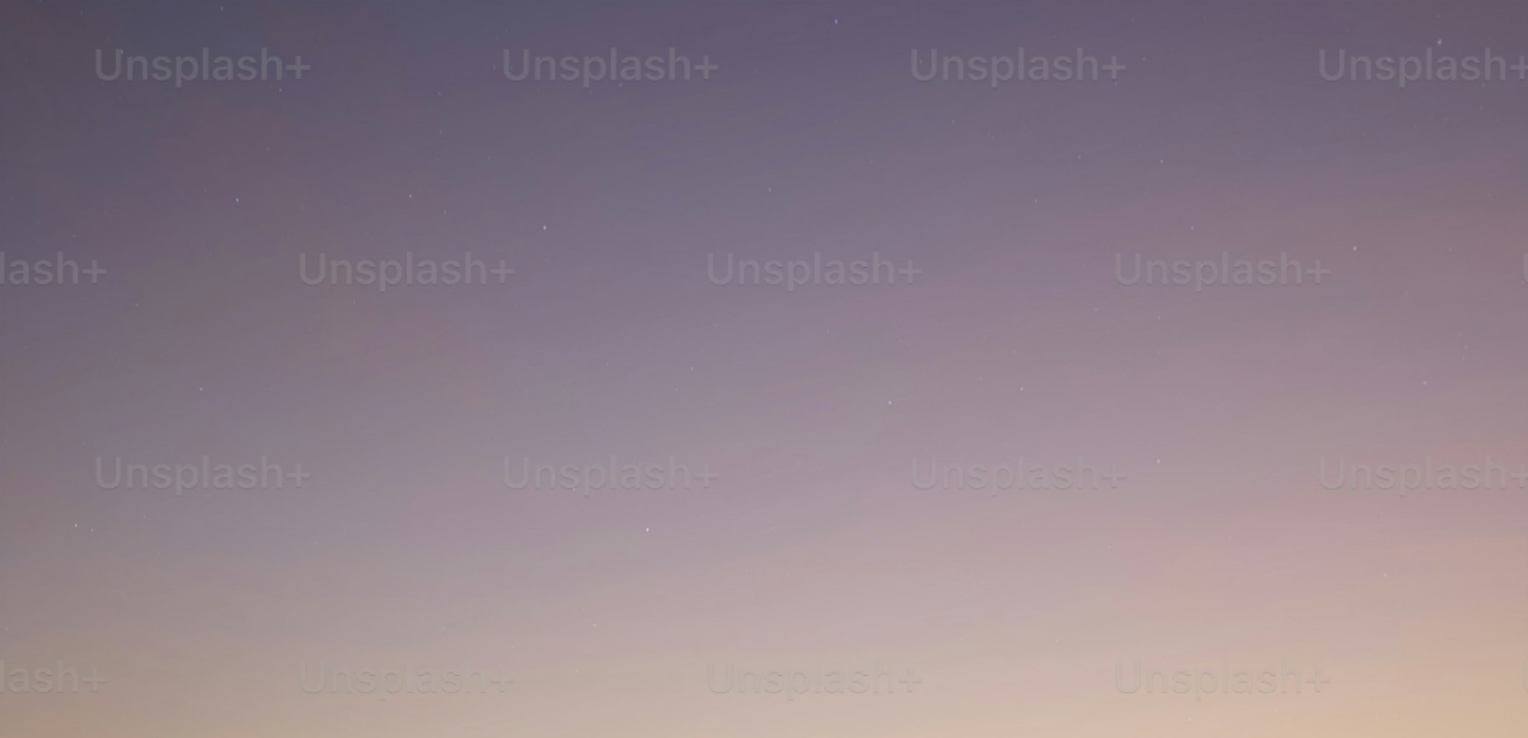 scroll, scrollTop: 400, scrollLeft: 0, axis: vertical 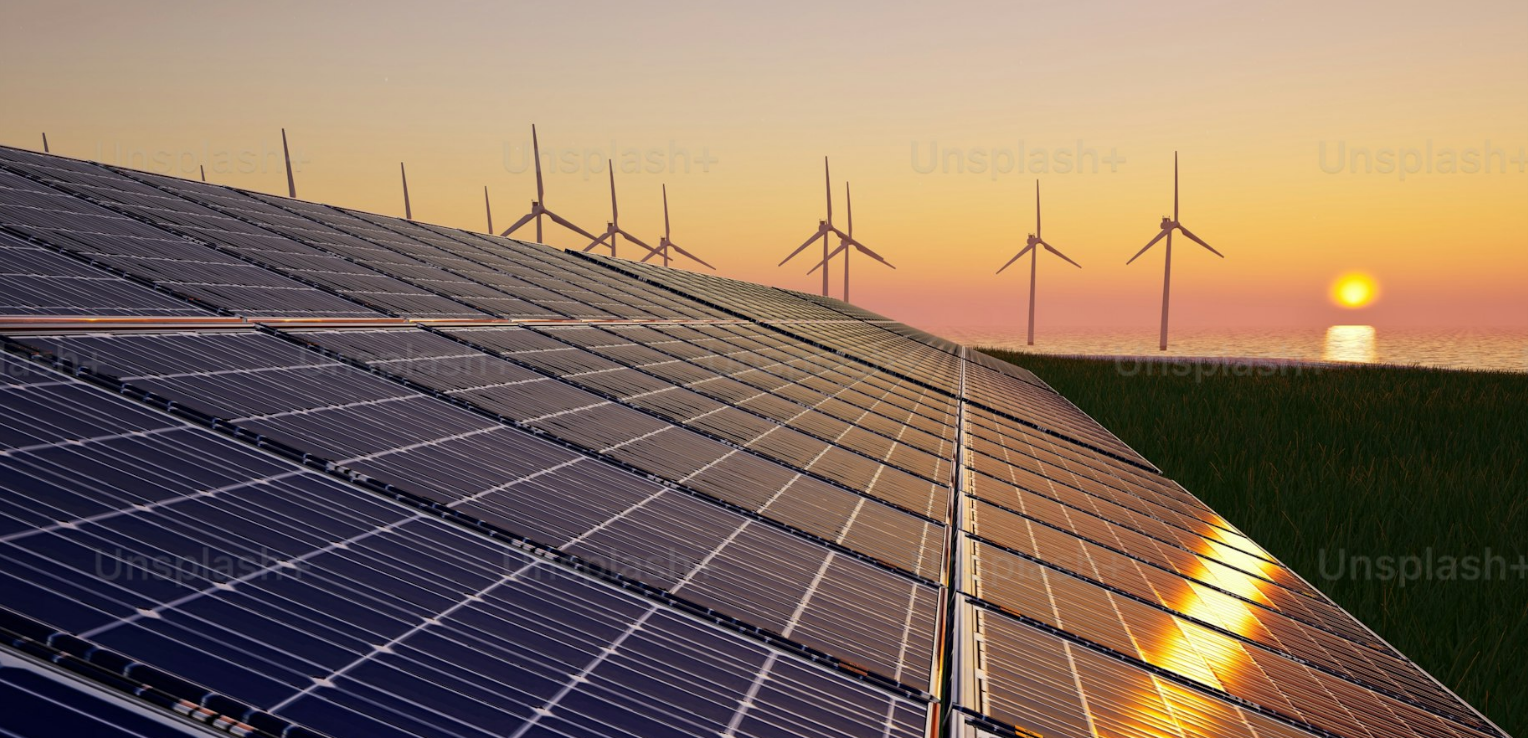 click at bounding box center [764, 635] 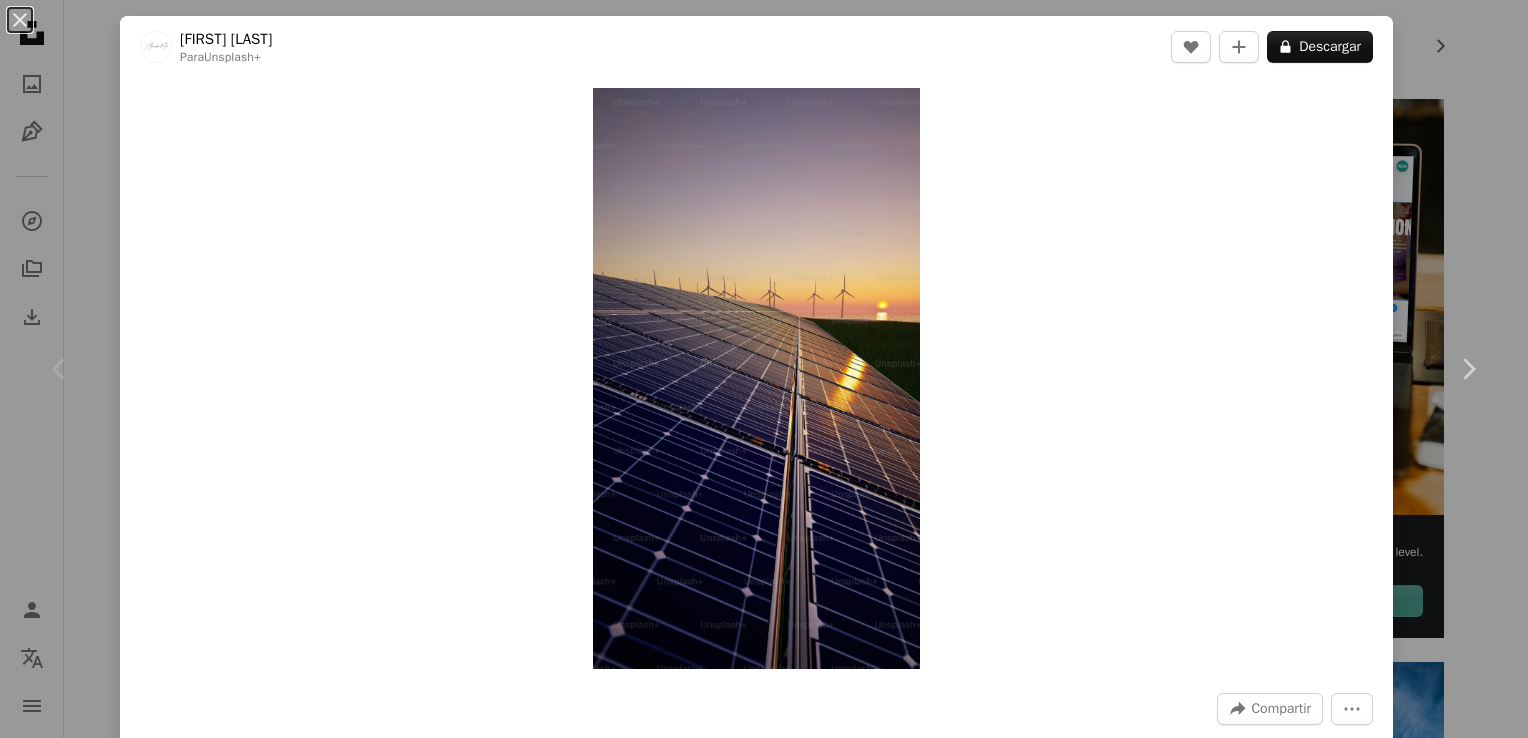 drag, startPoint x: 1429, startPoint y: 324, endPoint x: 984, endPoint y: 290, distance: 446.297 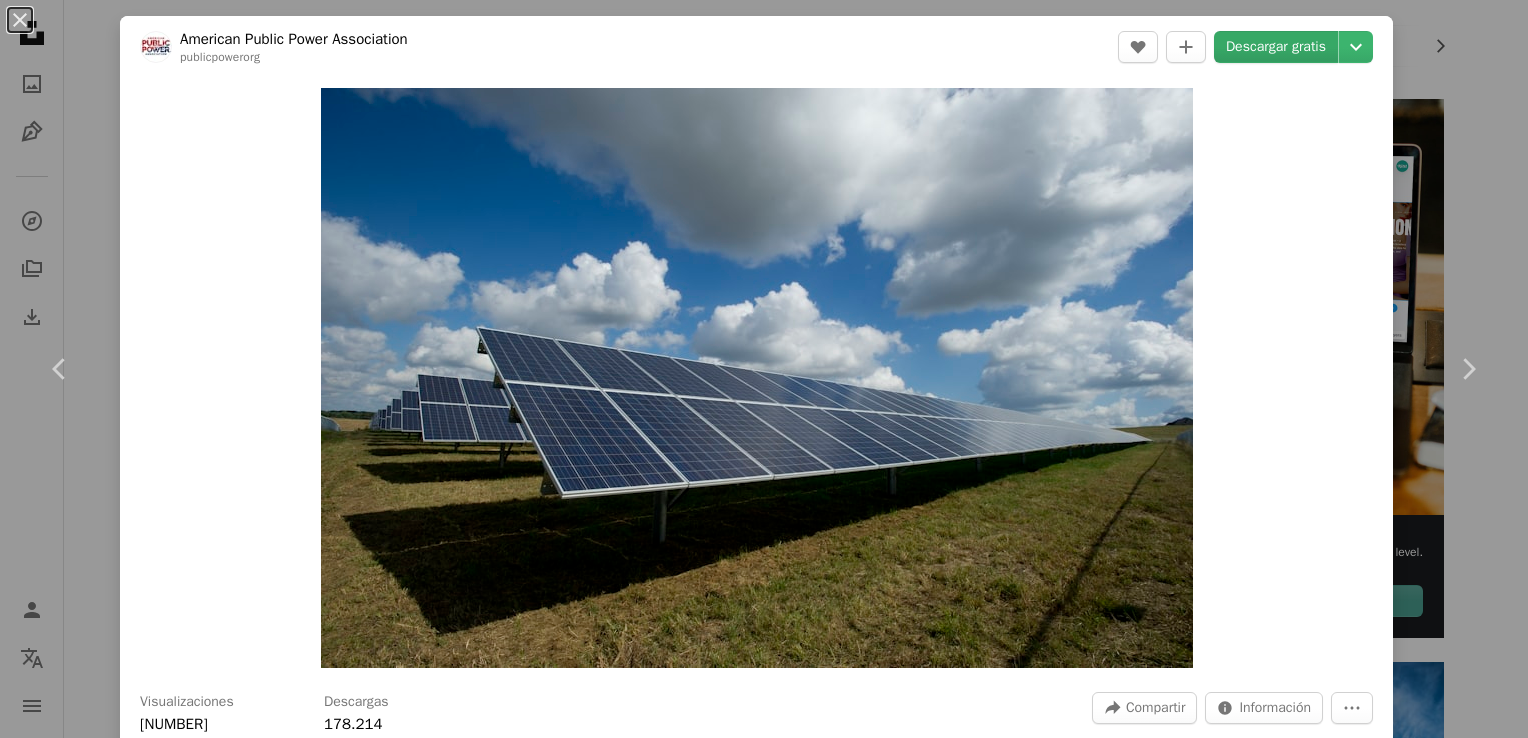 click on "Descargar gratis" at bounding box center (1276, 47) 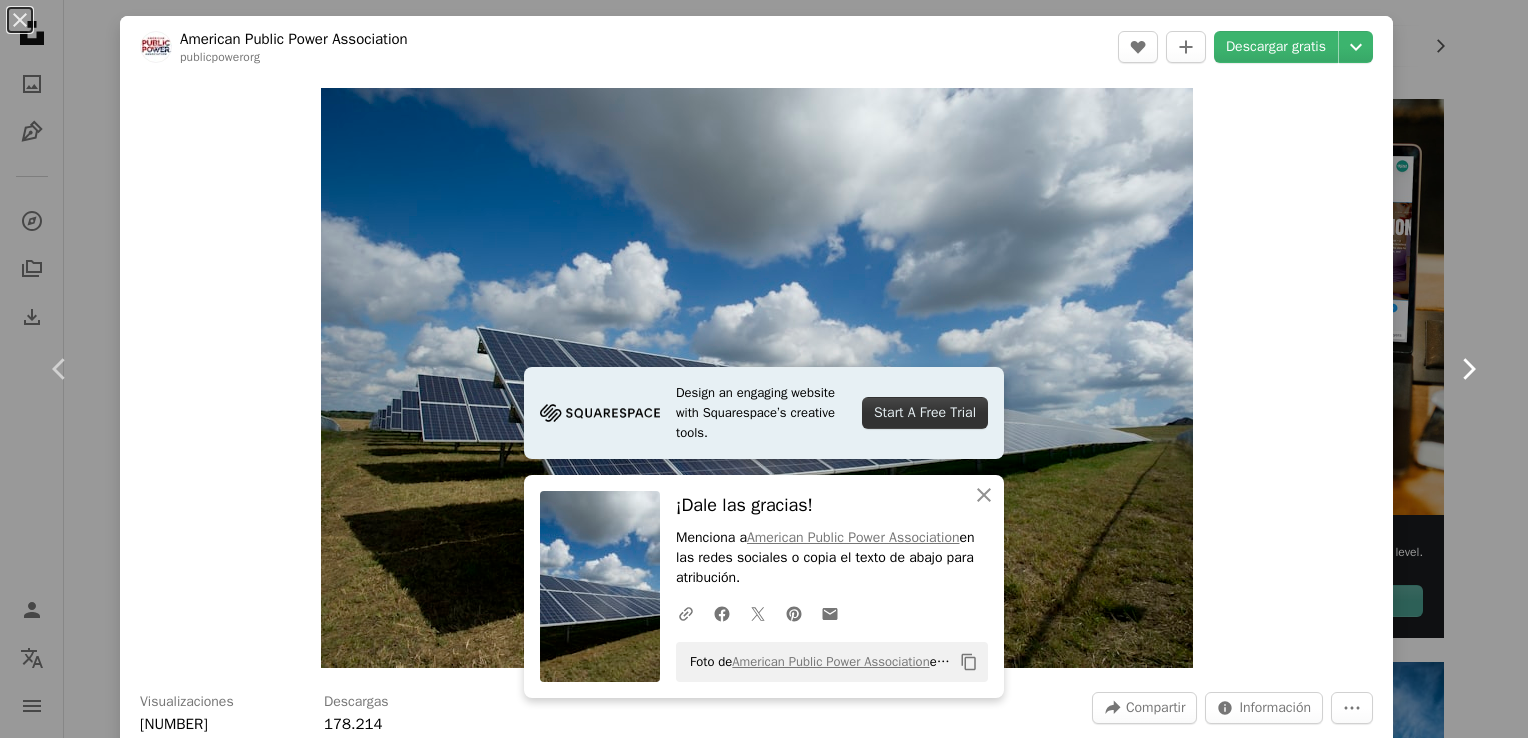 click at bounding box center (1469, 368) 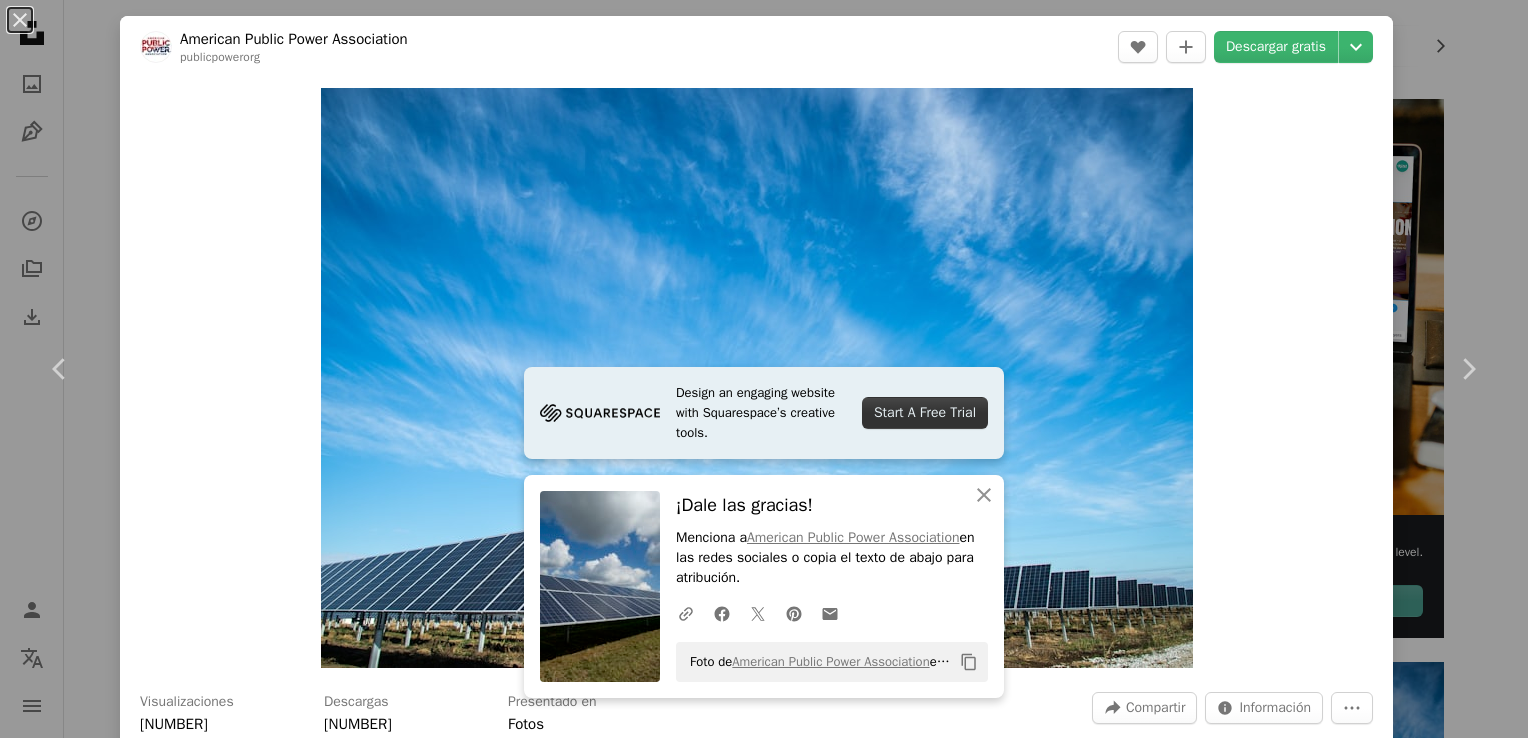 click on "Zoom in" at bounding box center [756, 378] 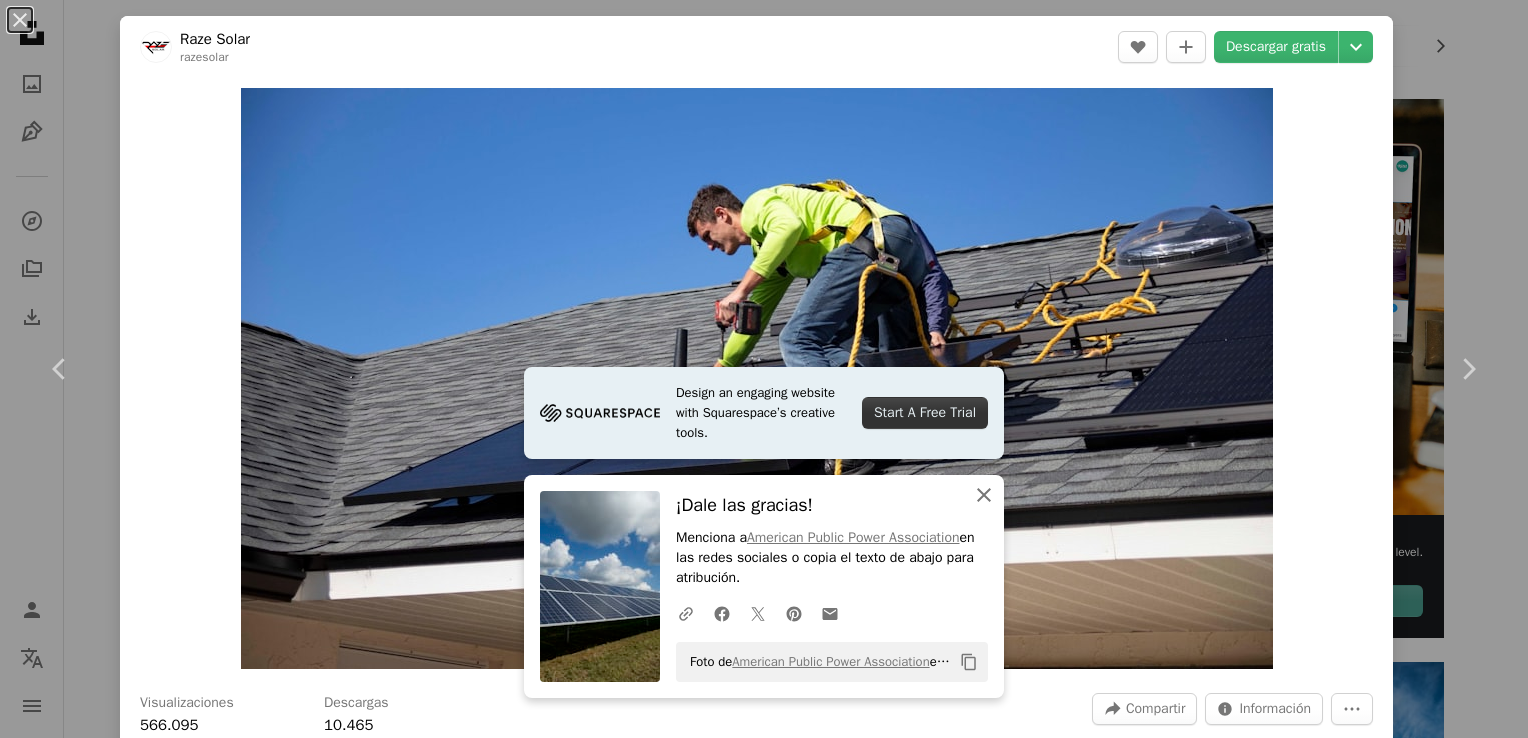click on "An X shape" at bounding box center [984, 495] 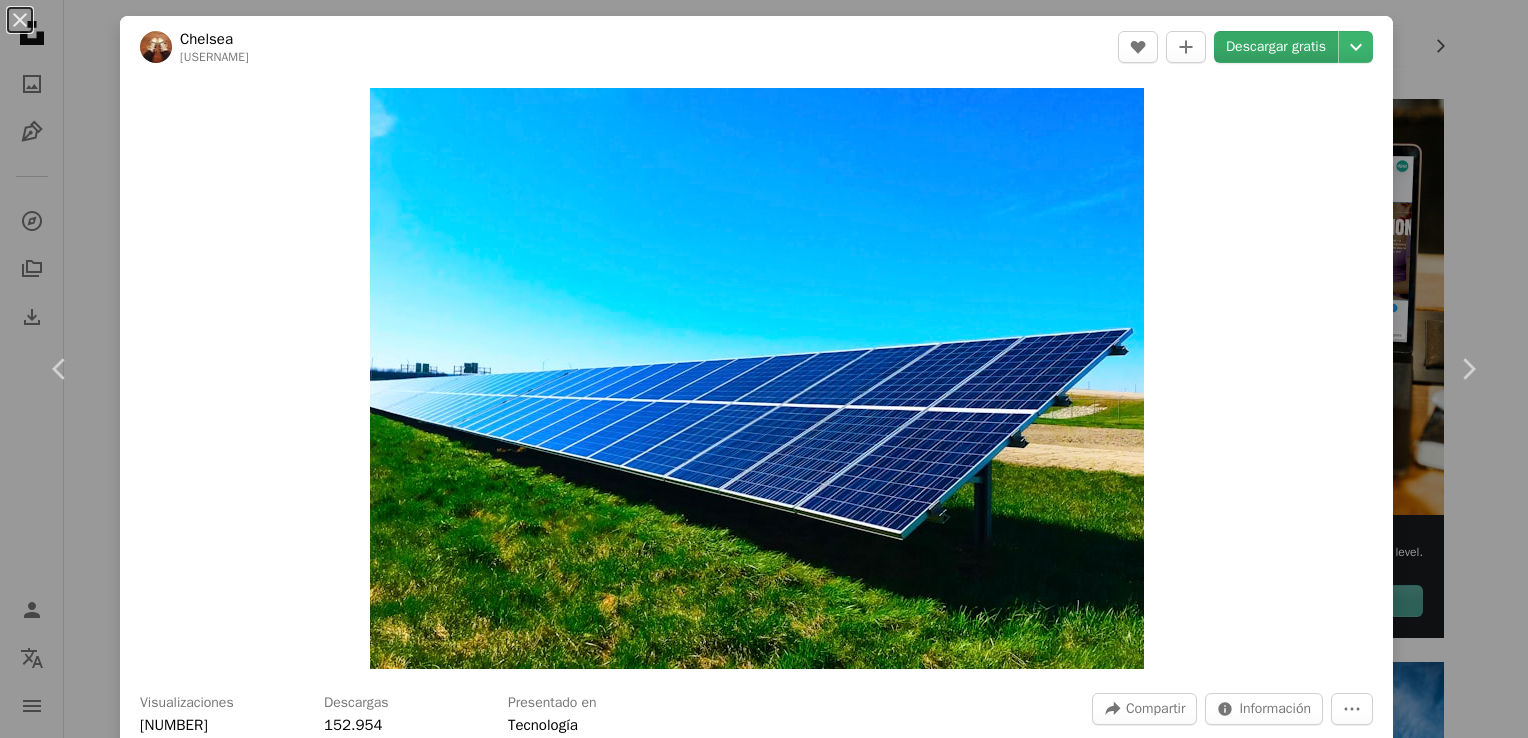 click on "Descargar gratis" at bounding box center [1276, 47] 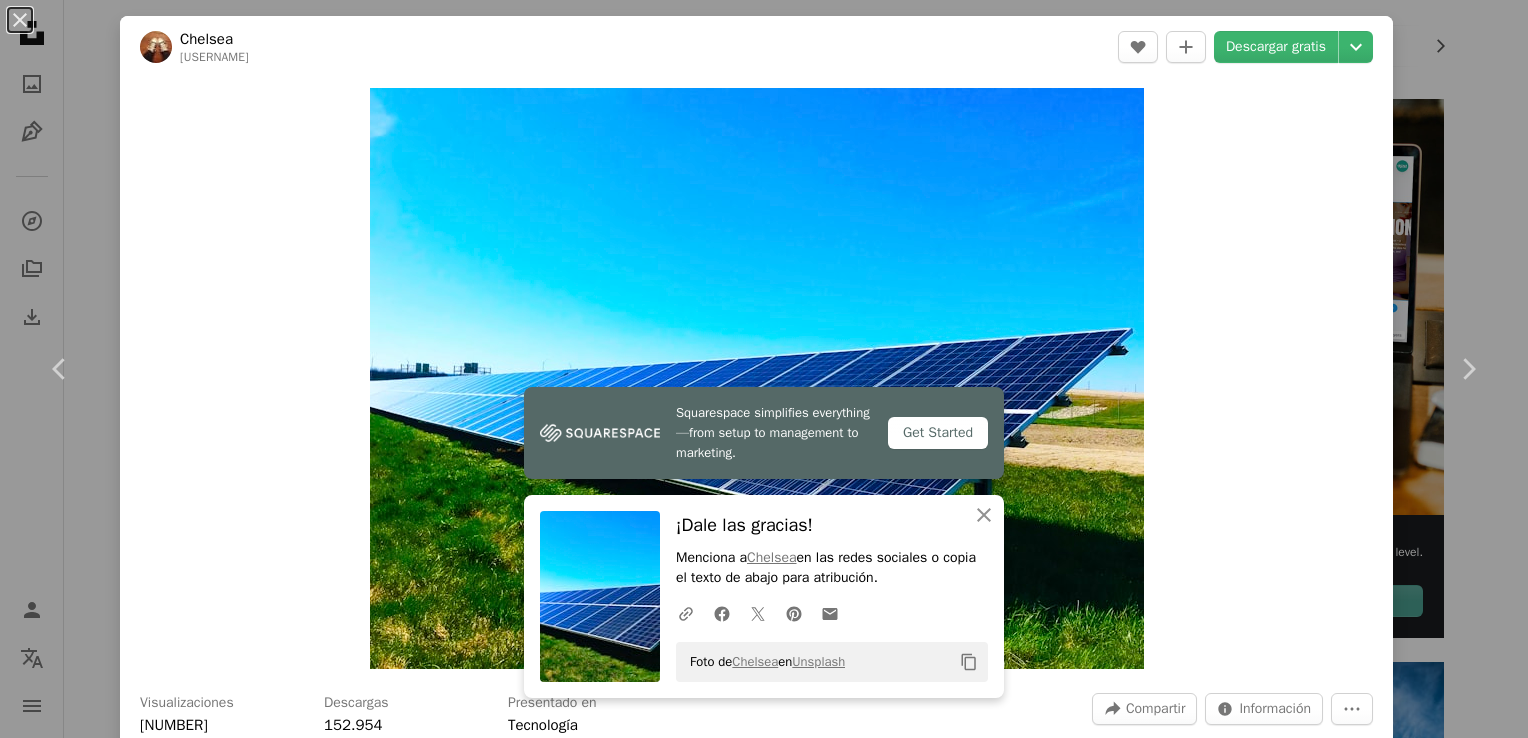 click on "Zoom in" at bounding box center (756, 378) 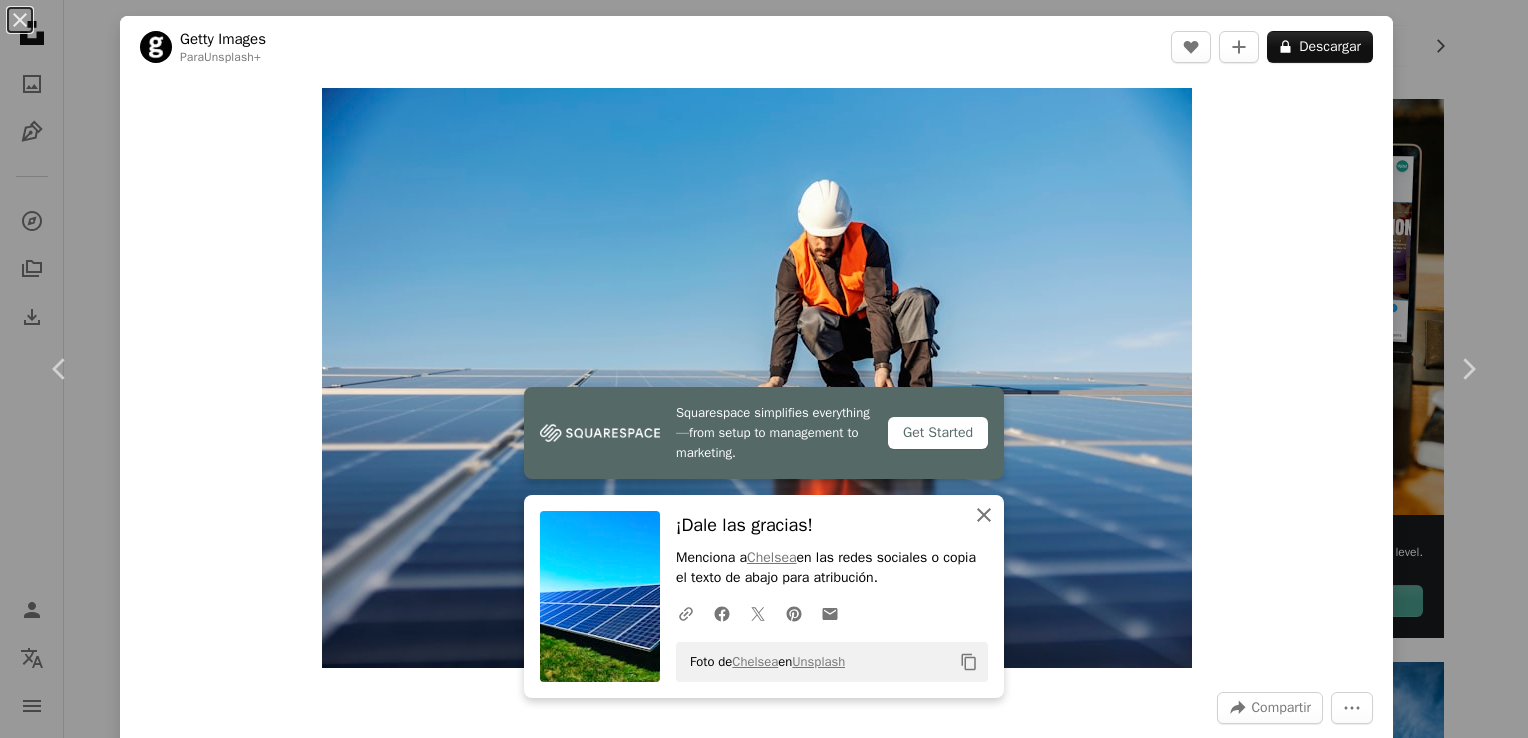 click at bounding box center [984, 515] 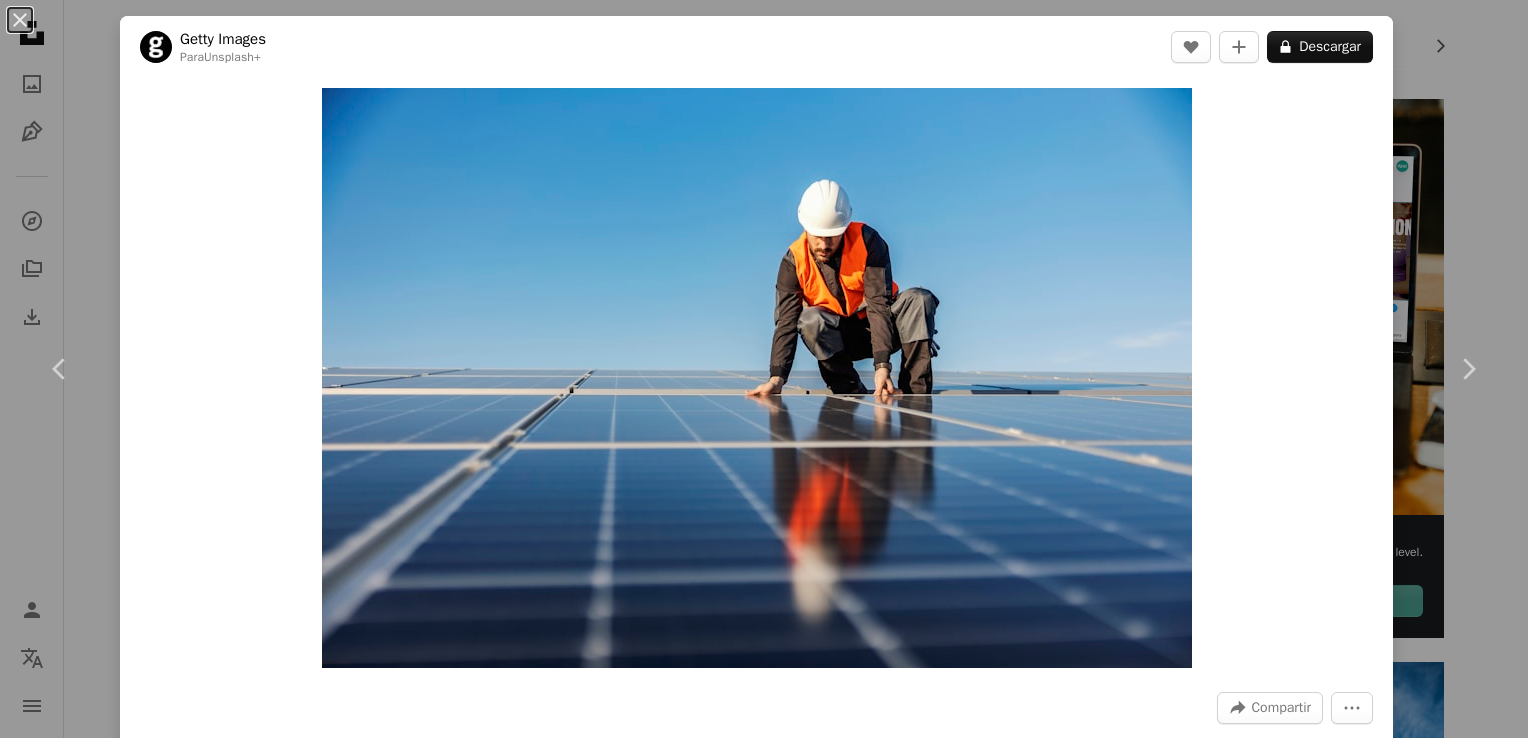 click on "Zoom in" at bounding box center [756, 378] 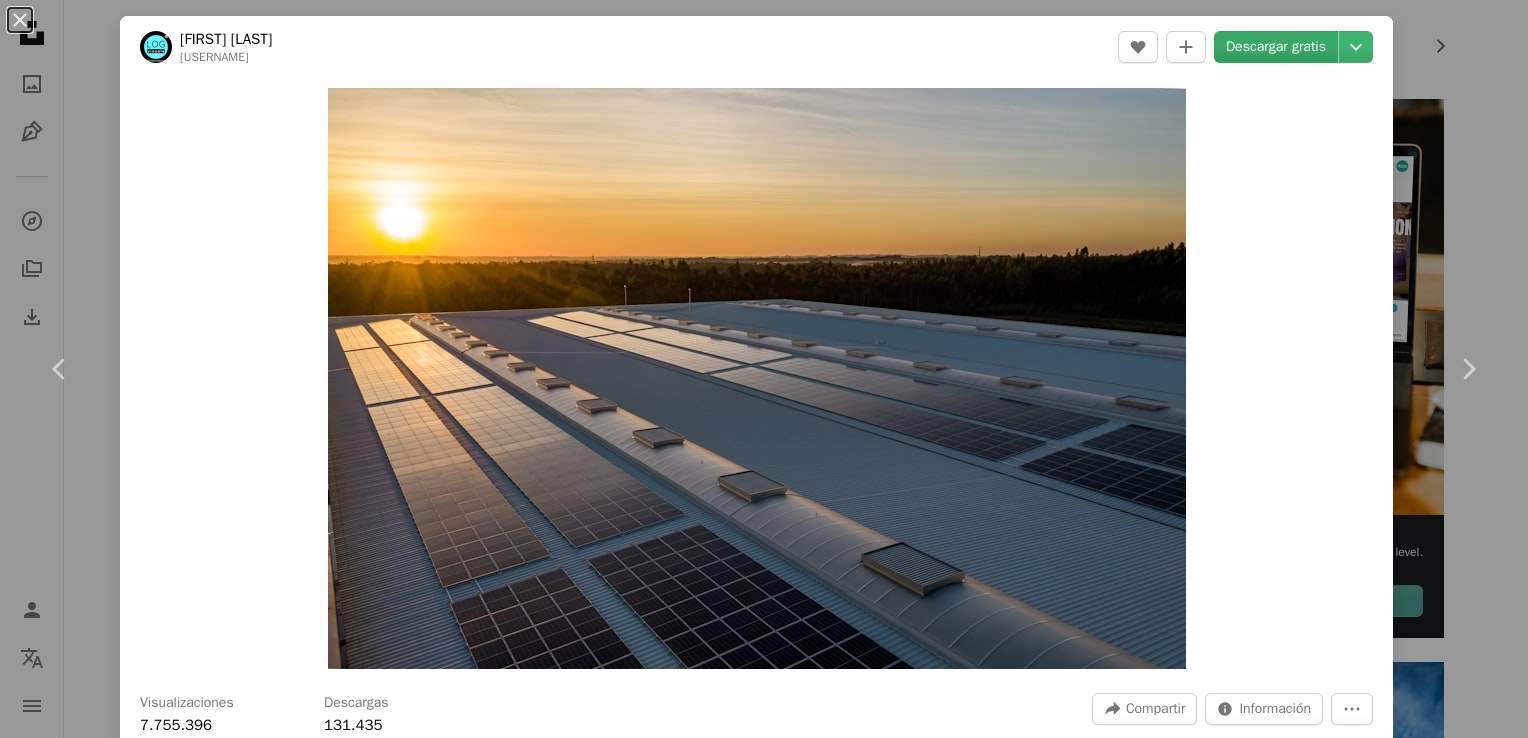 click on "Descargar gratis" at bounding box center (1276, 47) 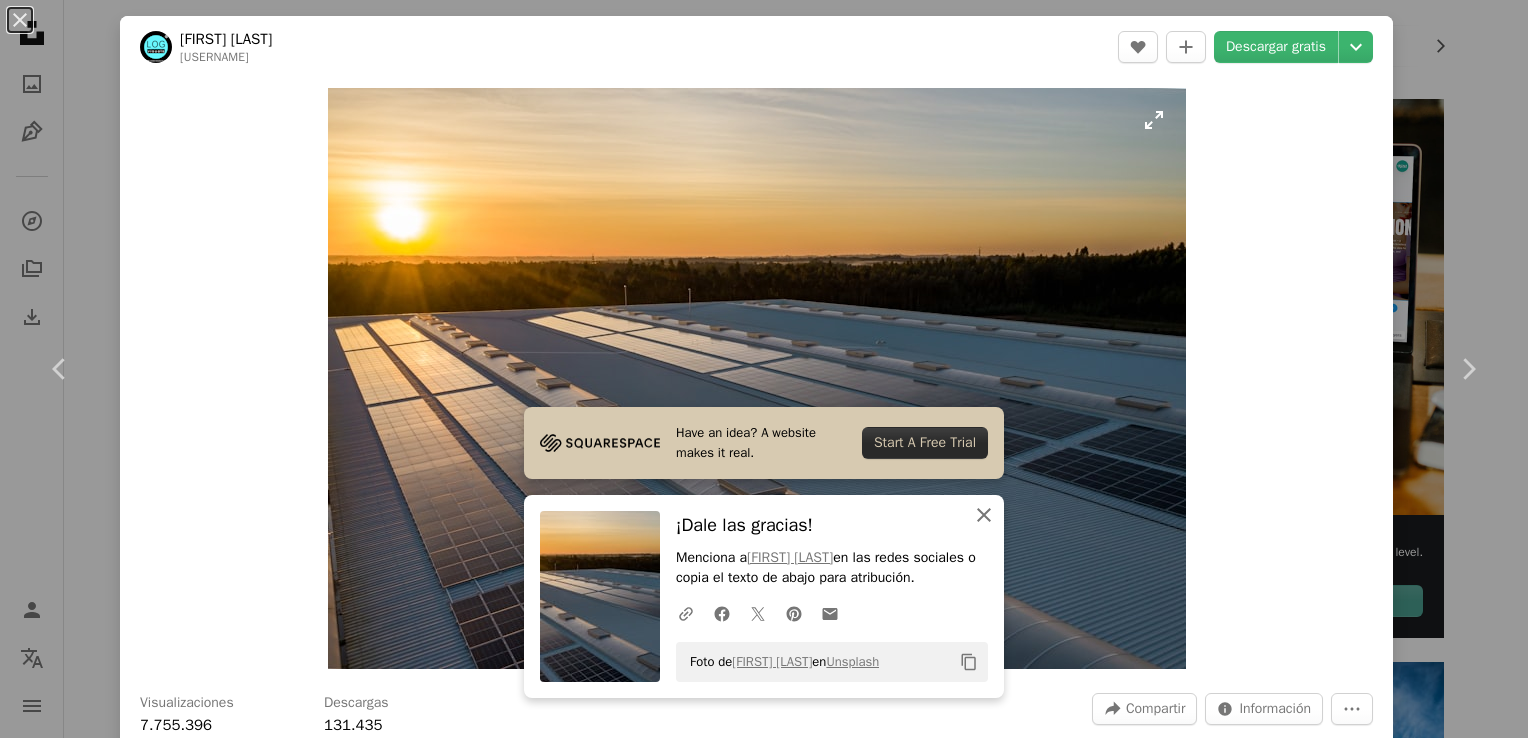 drag, startPoint x: 982, startPoint y: 519, endPoint x: 1014, endPoint y: 512, distance: 32.75668 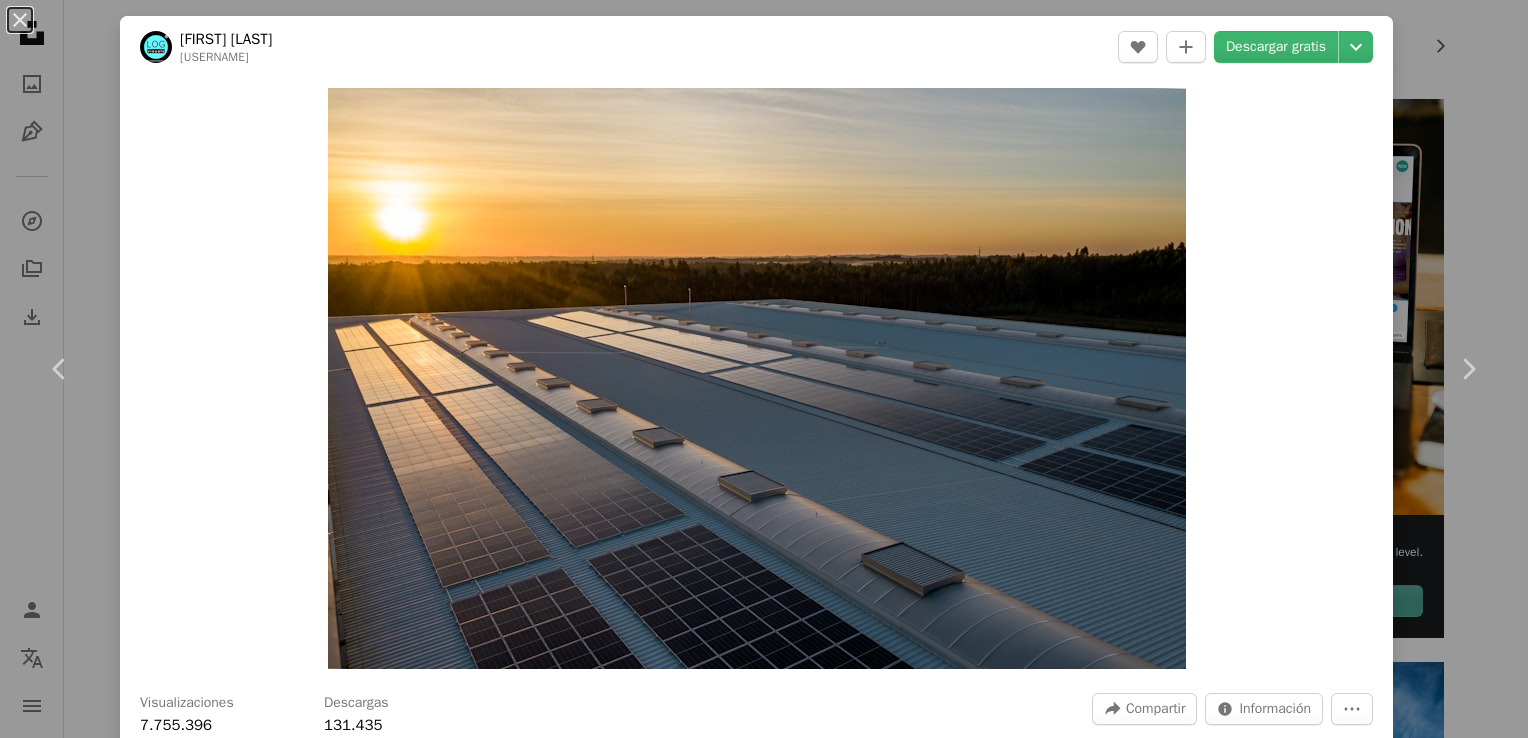 click on "Zoom in" at bounding box center (756, 378) 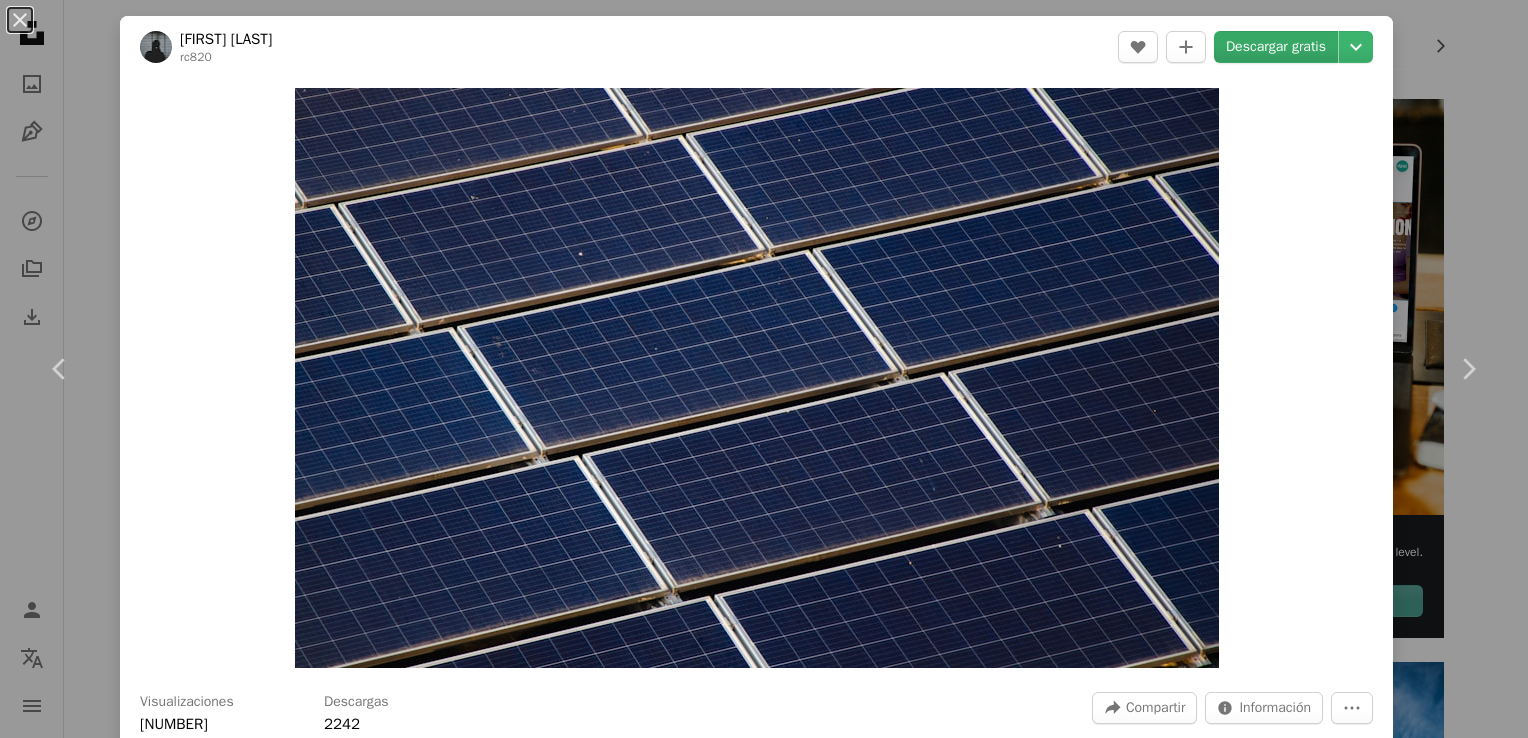 click on "Descargar gratis" at bounding box center [1276, 47] 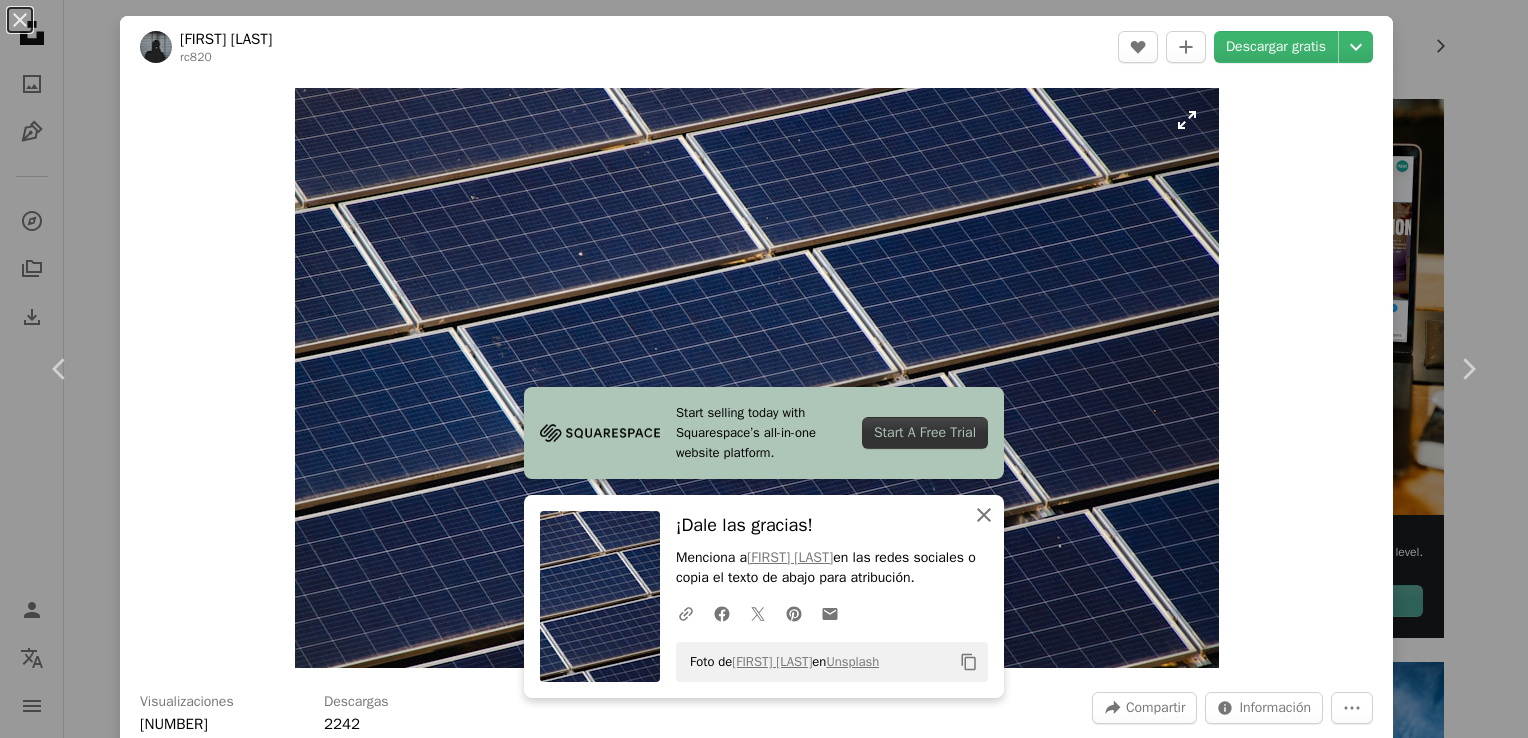 drag, startPoint x: 976, startPoint y: 520, endPoint x: 1030, endPoint y: 514, distance: 54.33231 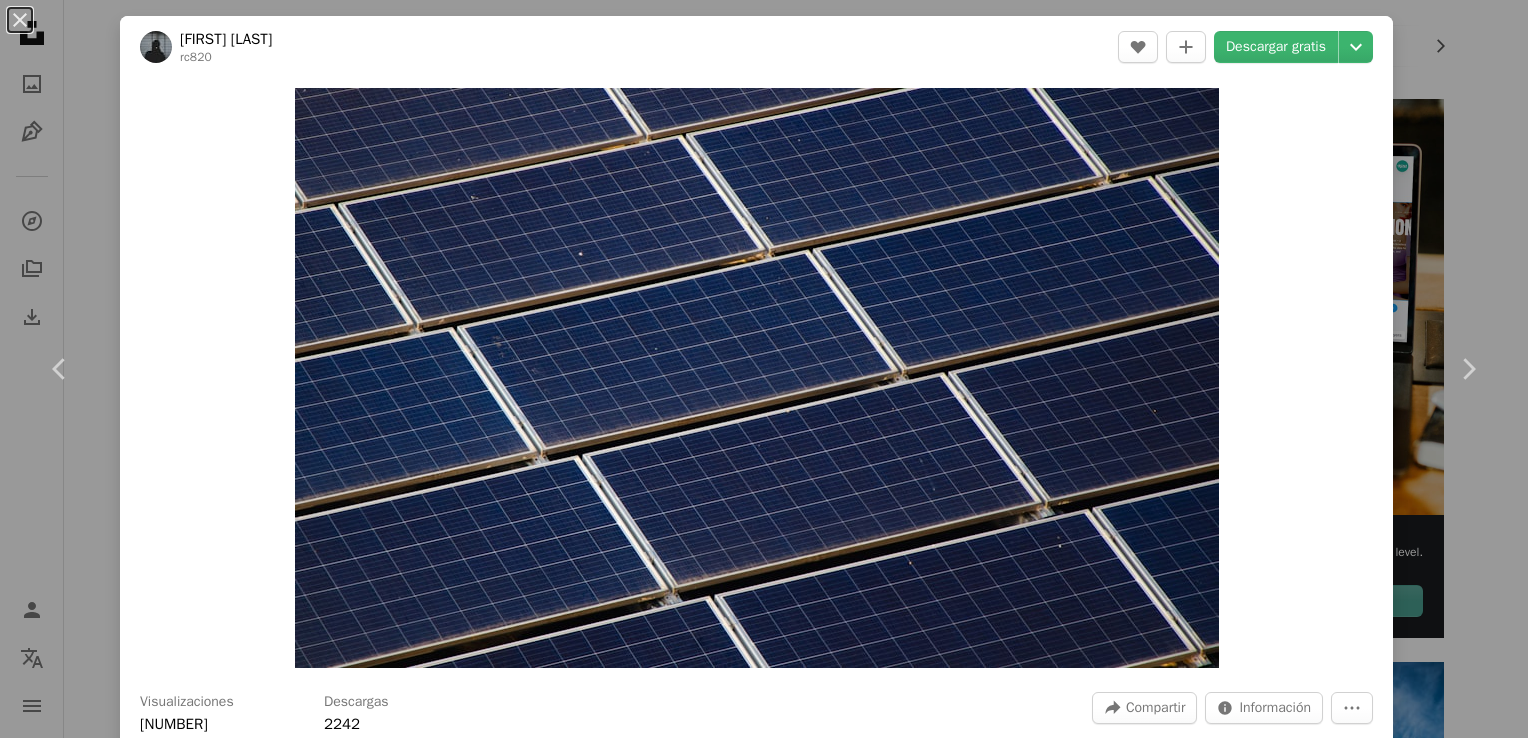 click on "Zoom in" at bounding box center (756, 378) 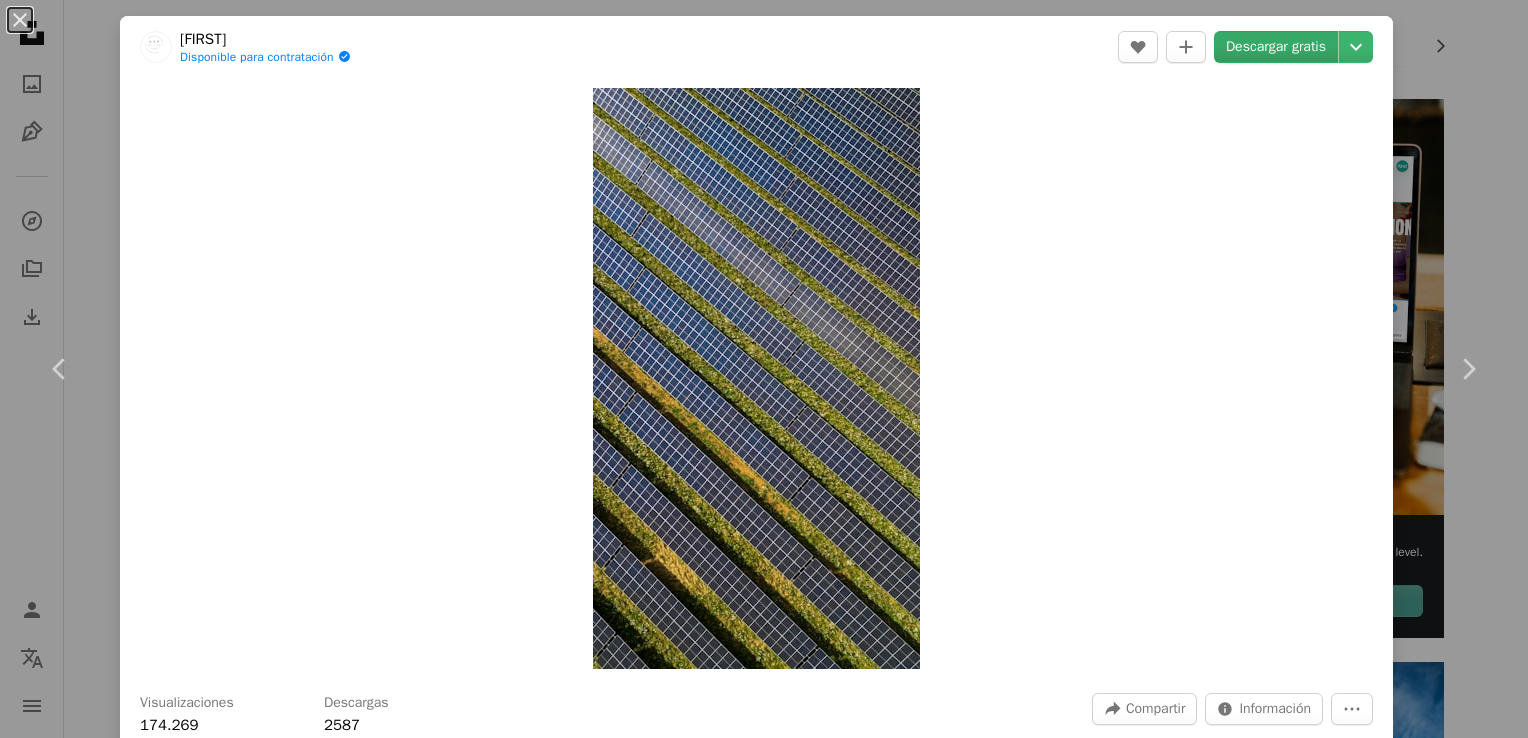 click on "Descargar gratis" at bounding box center [1276, 47] 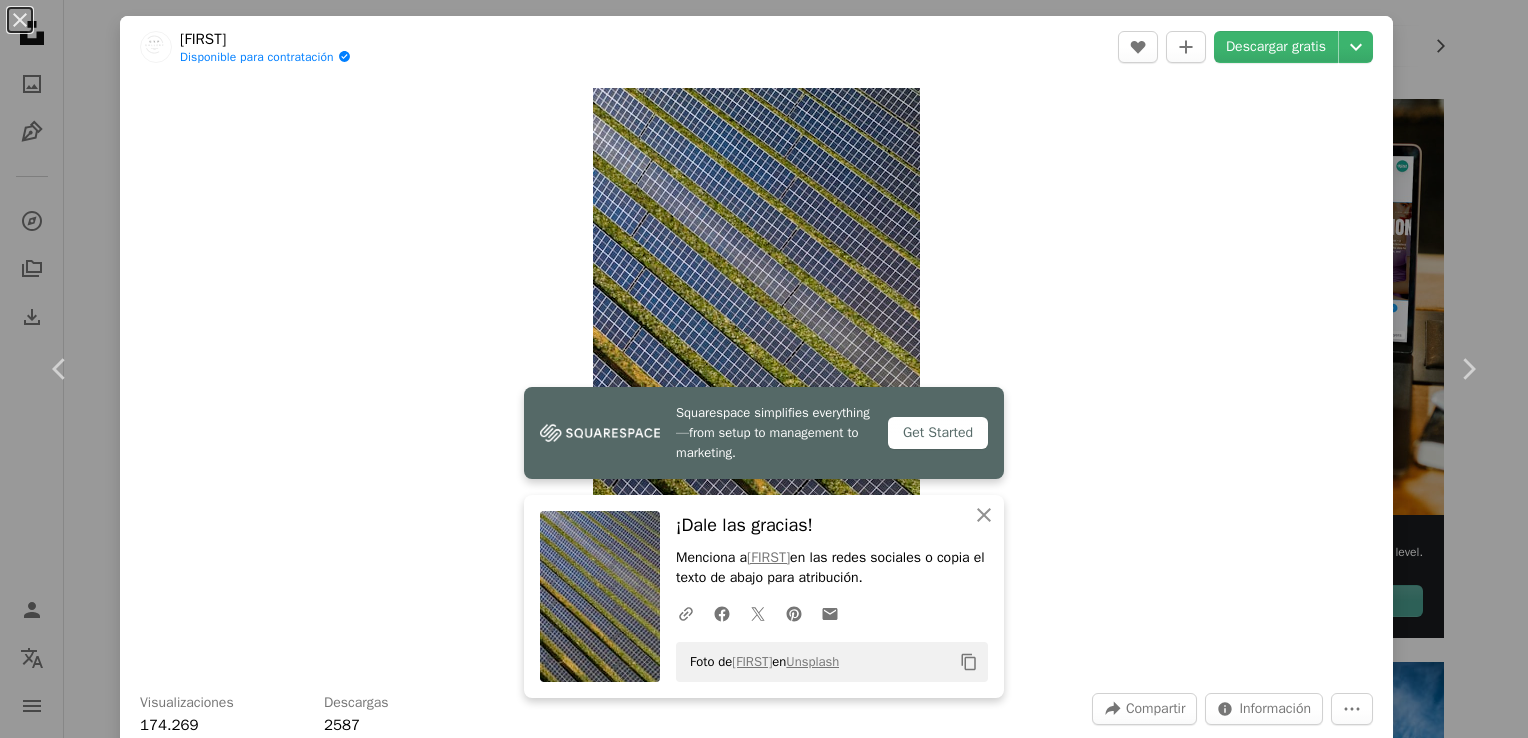 click on "Zoom in" at bounding box center (756, 378) 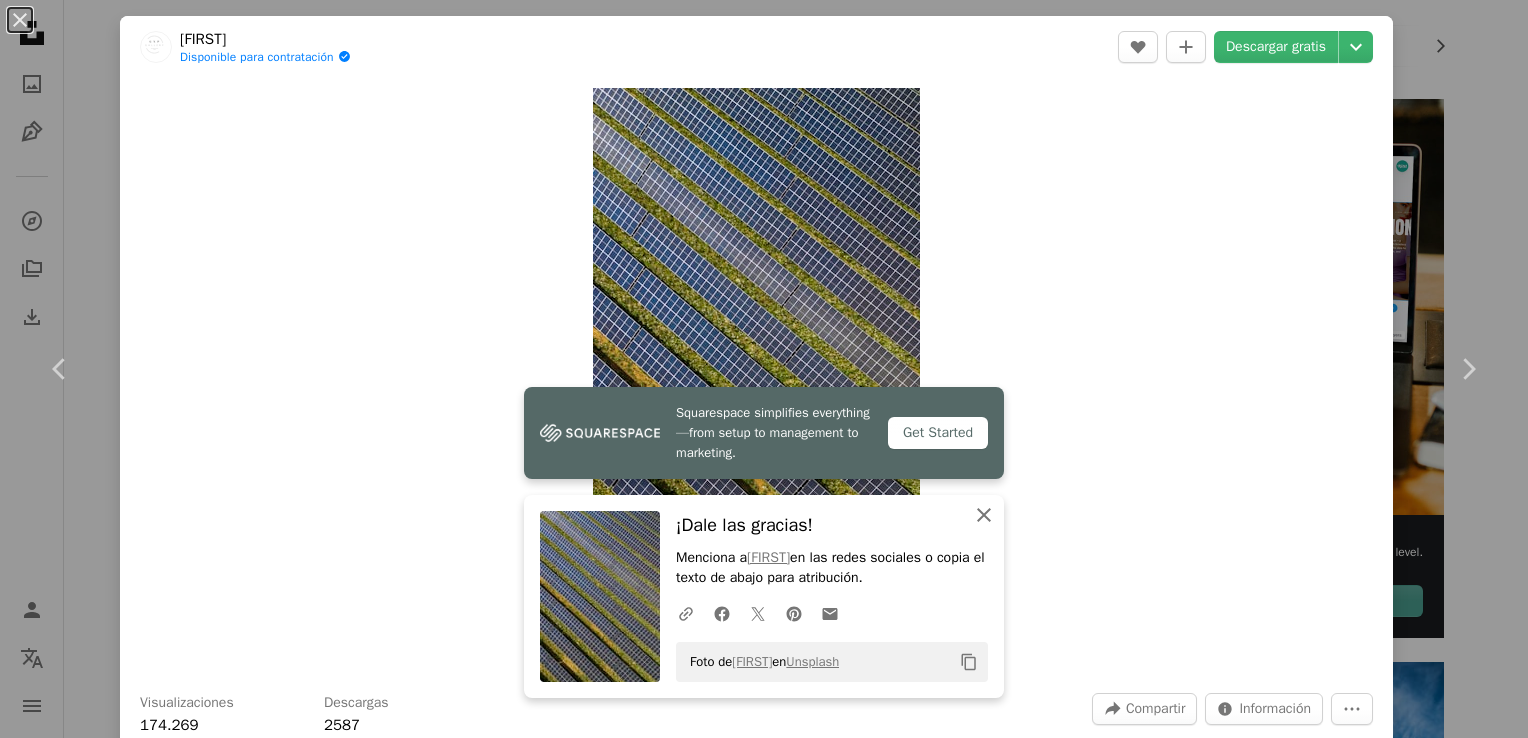 click at bounding box center [984, 515] 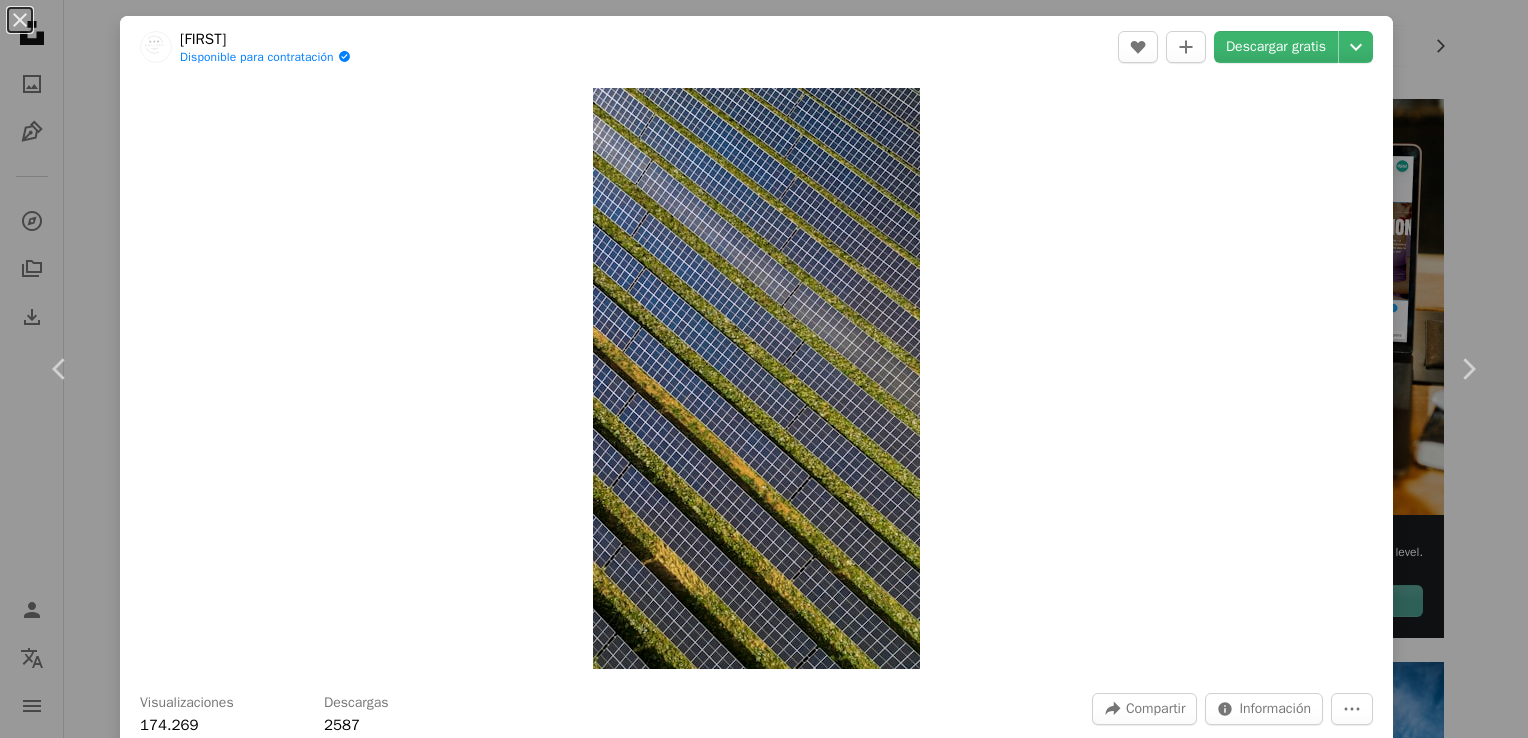 click on "Zoom in" at bounding box center [756, 378] 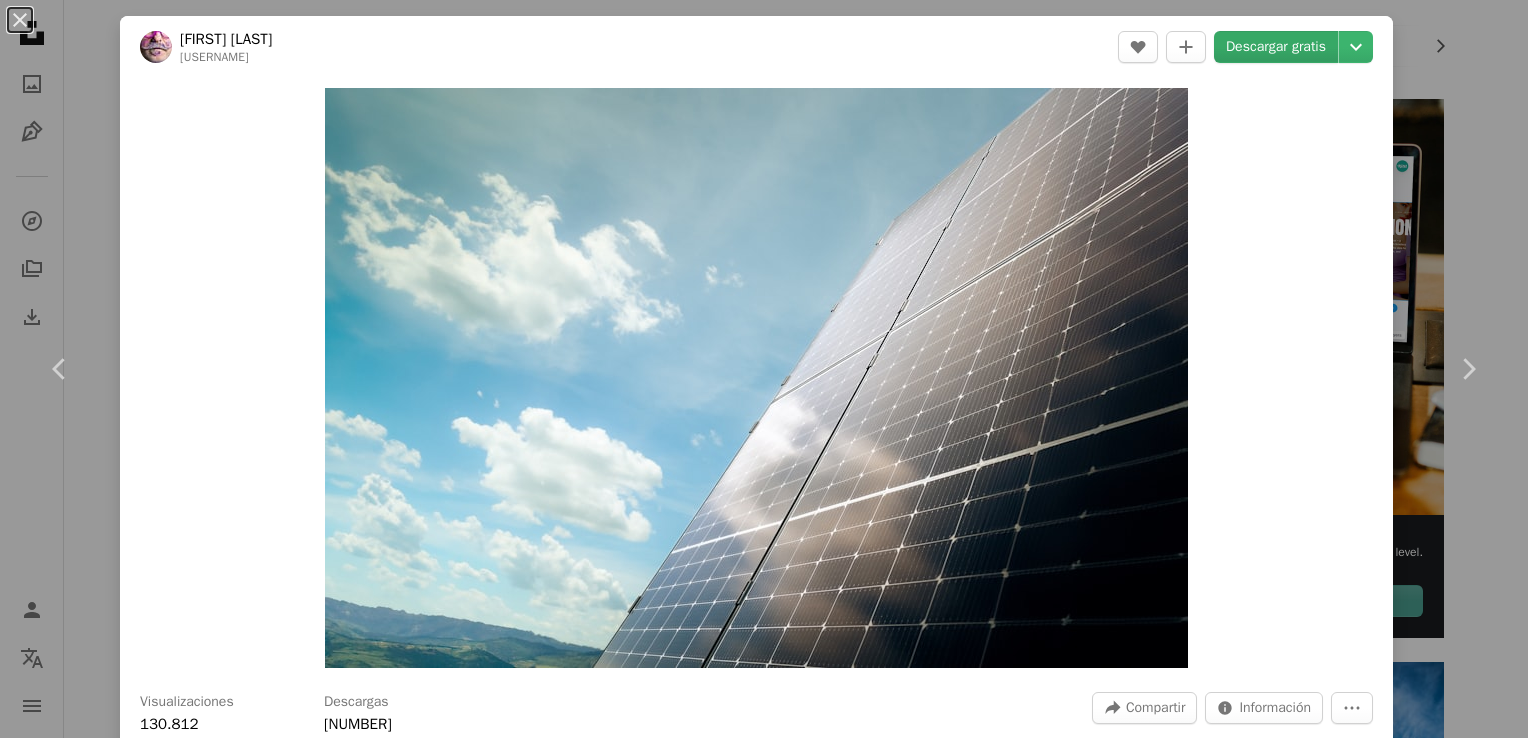 click on "Descargar gratis" at bounding box center [1276, 47] 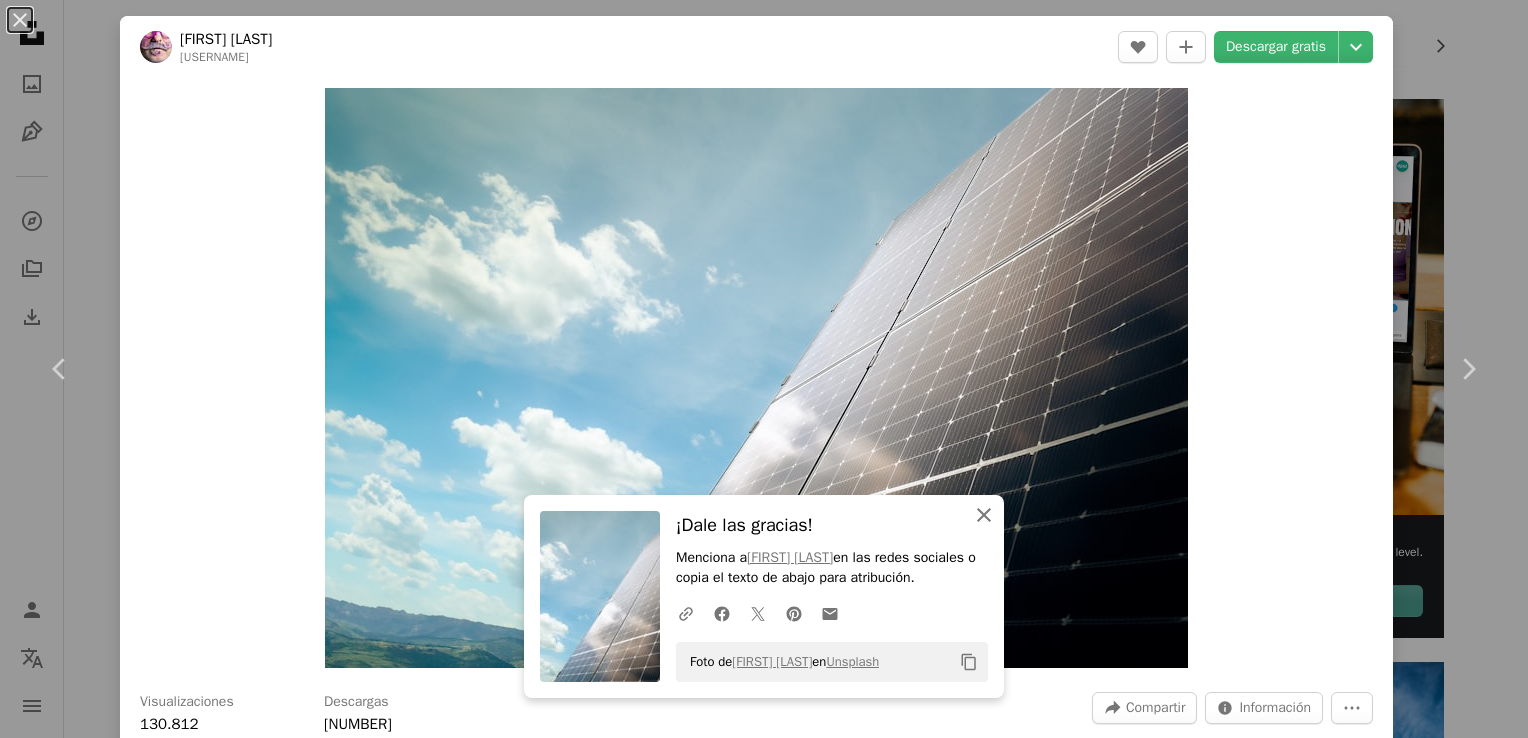 click at bounding box center (984, 515) 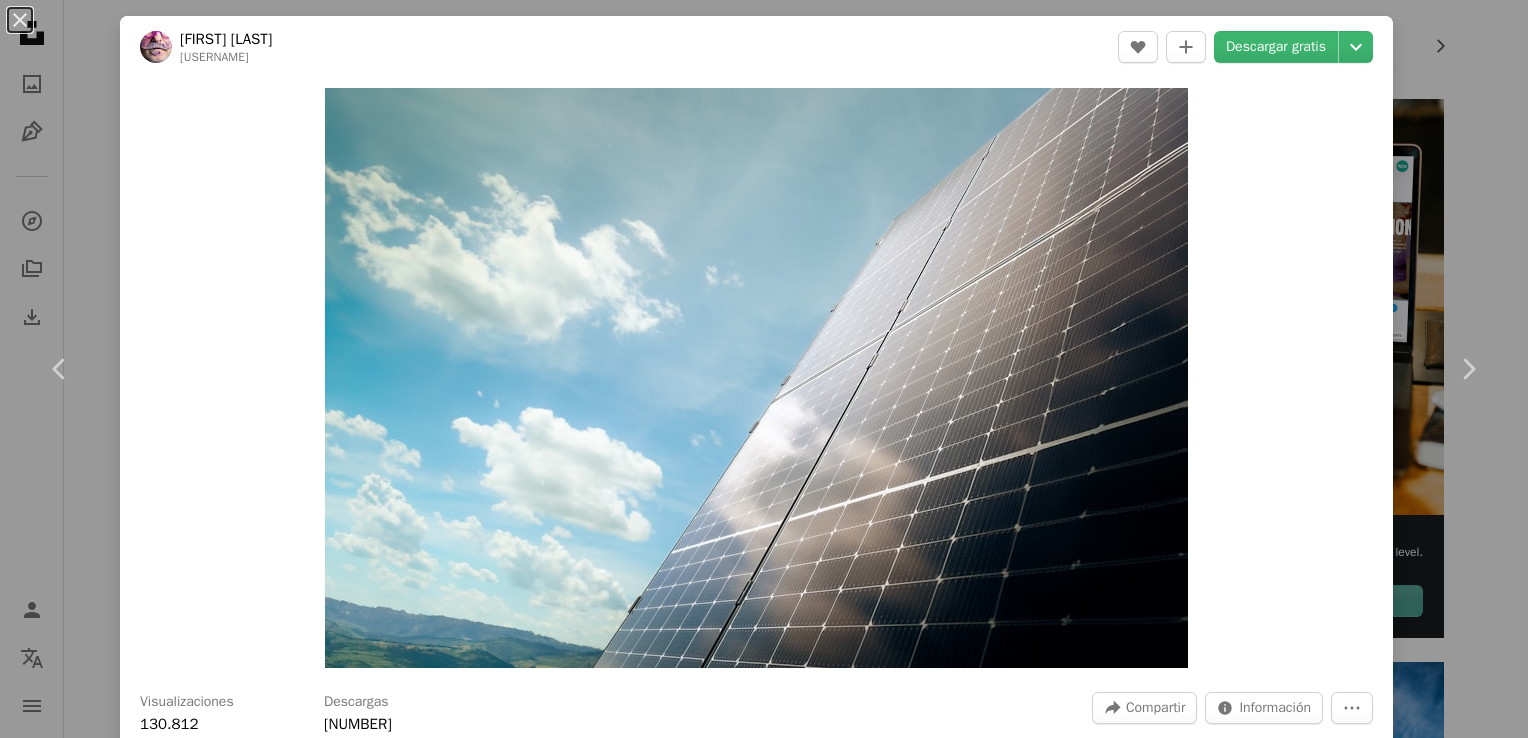 click on "A heart A plus sign Descargar gratis Chevron down Zoom in Visualizaciones [NUMBER] Descargas [NUMBER] A forward-right arrow Compartir Info icon Información More Actions Calendar outlined Publicado el [DATE] Camera SONY, EOS-1D X Safety Uso gratuito bajo la Licencia Unsplash azul sol nube inversión seguridad contaminación al aire libre global servicio techo rejilla sistema central eléctrica ambiental vigilancia generador estación estilos de vida Paneles solares dispositivo eléctrico Imágenes de Creative Commons Explora imágenes premium relacionadas en iStock | Ahorra un 20 % con el código UNSPLASH20 Ver más en iStock ↗ Imágenes relacionadas A heart A plus sign Soren H Disponible para contratación A checkmark inside of a circle Arrow pointing down Plus sign for Unsplash+ A heart A plus sign Kateryna Hliznitsova Para Unsplash+ A lock Descargar A heart A plus sign Benjamin Jopen Arrow pointing down A heart Para" at bounding box center (764, 369) 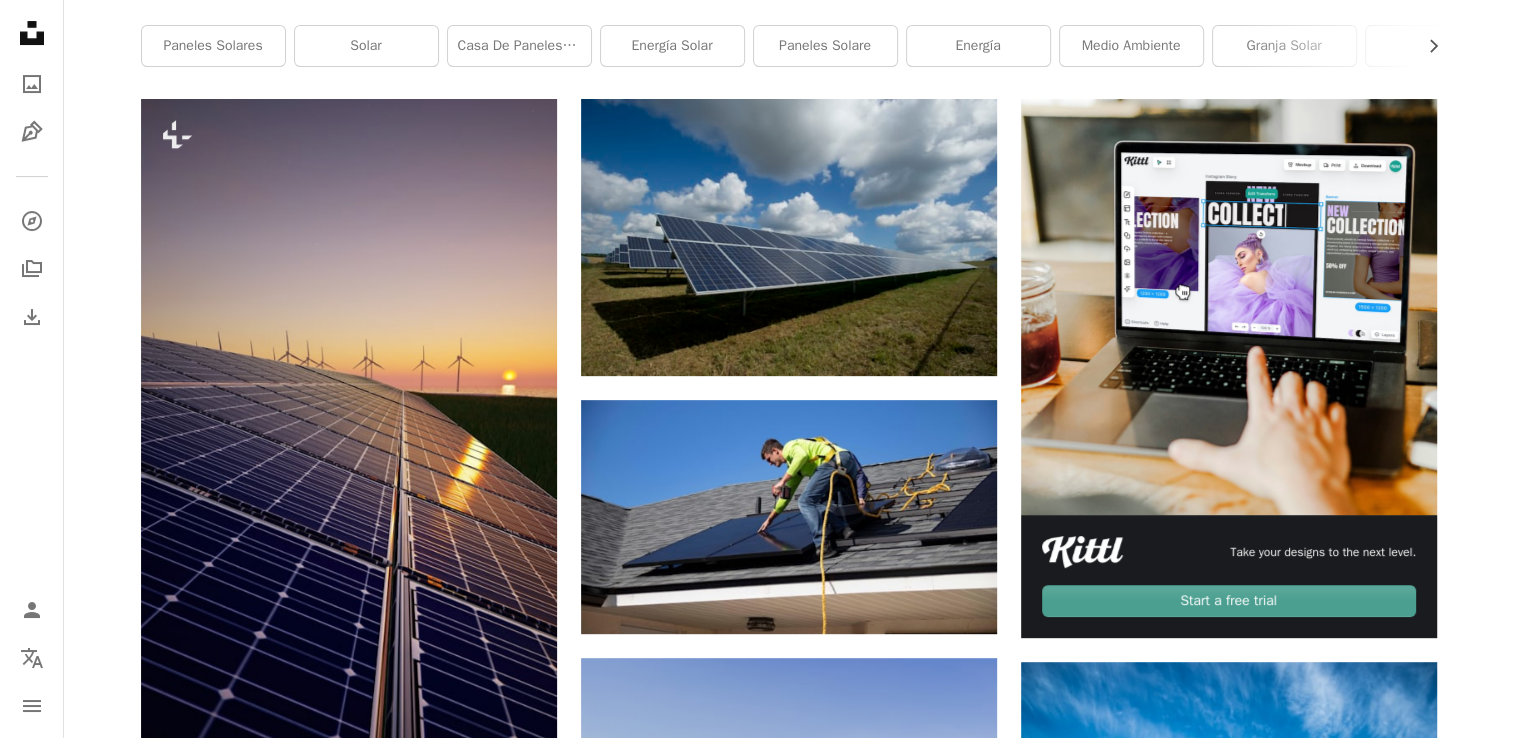 click on "Panel solar Chevron right paneles solares solar casa de paneles solares energía solar Paneles solare energía medio ambiente Granja solar verde cielo azul" at bounding box center (789, 20) 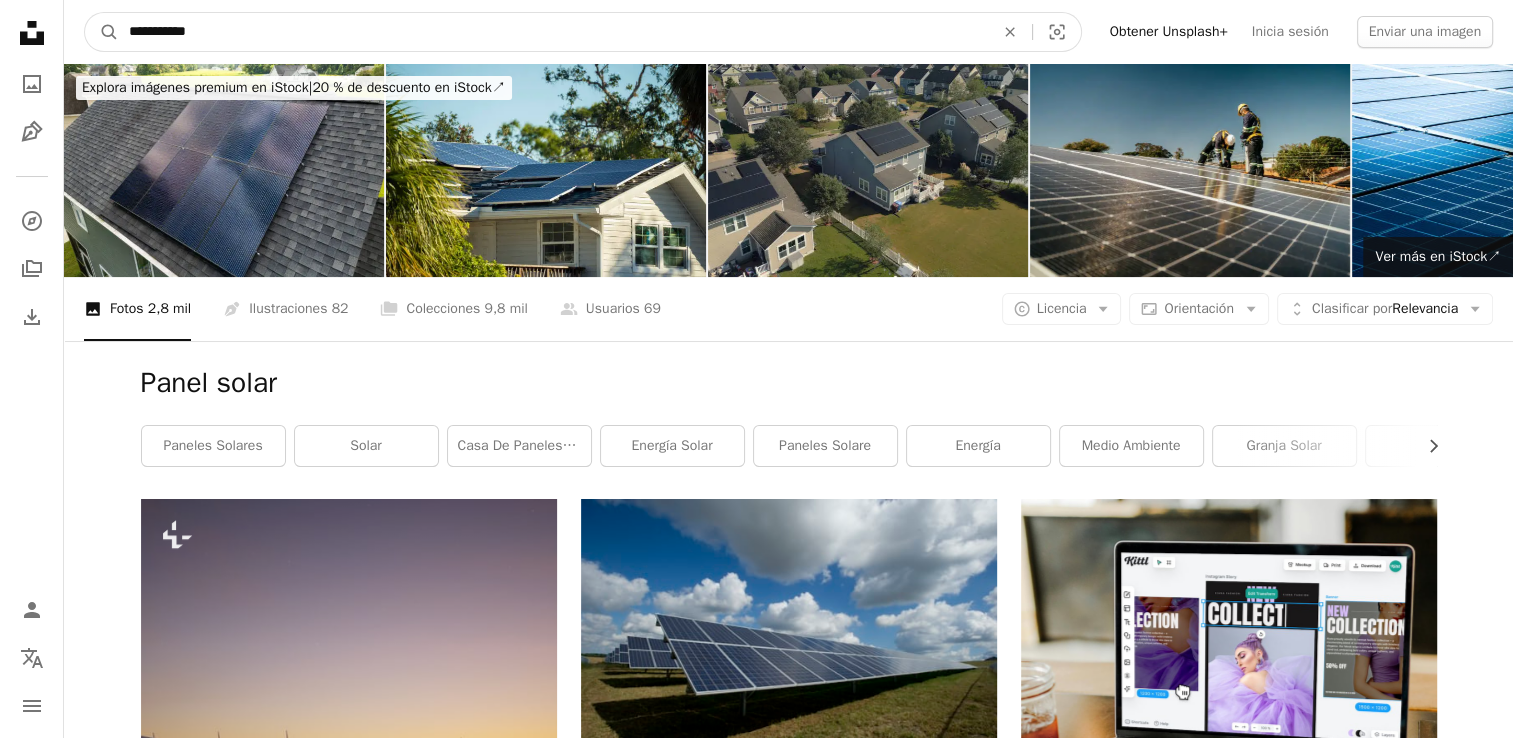 click on "**********" at bounding box center (553, 32) 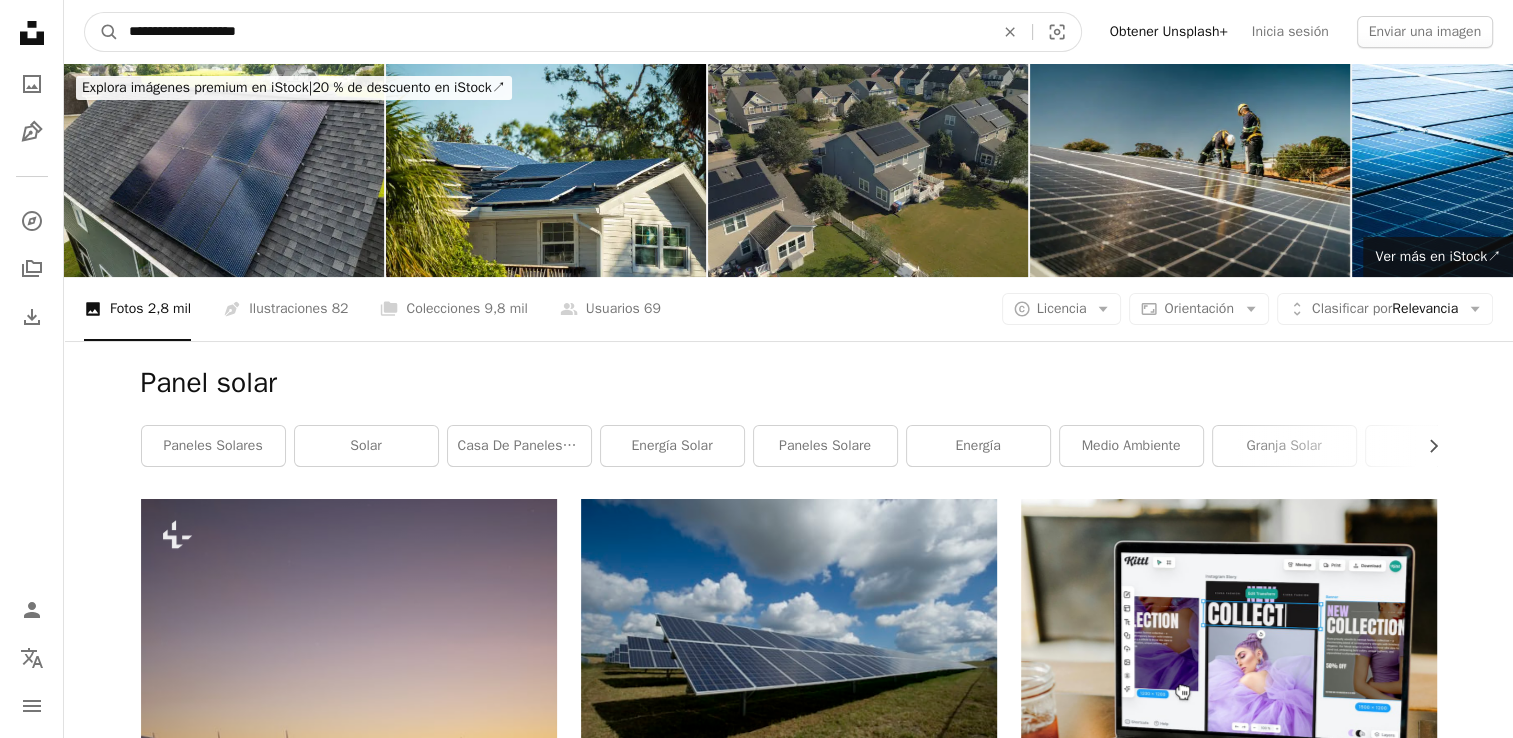click on "A magnifying glass" at bounding box center [102, 32] 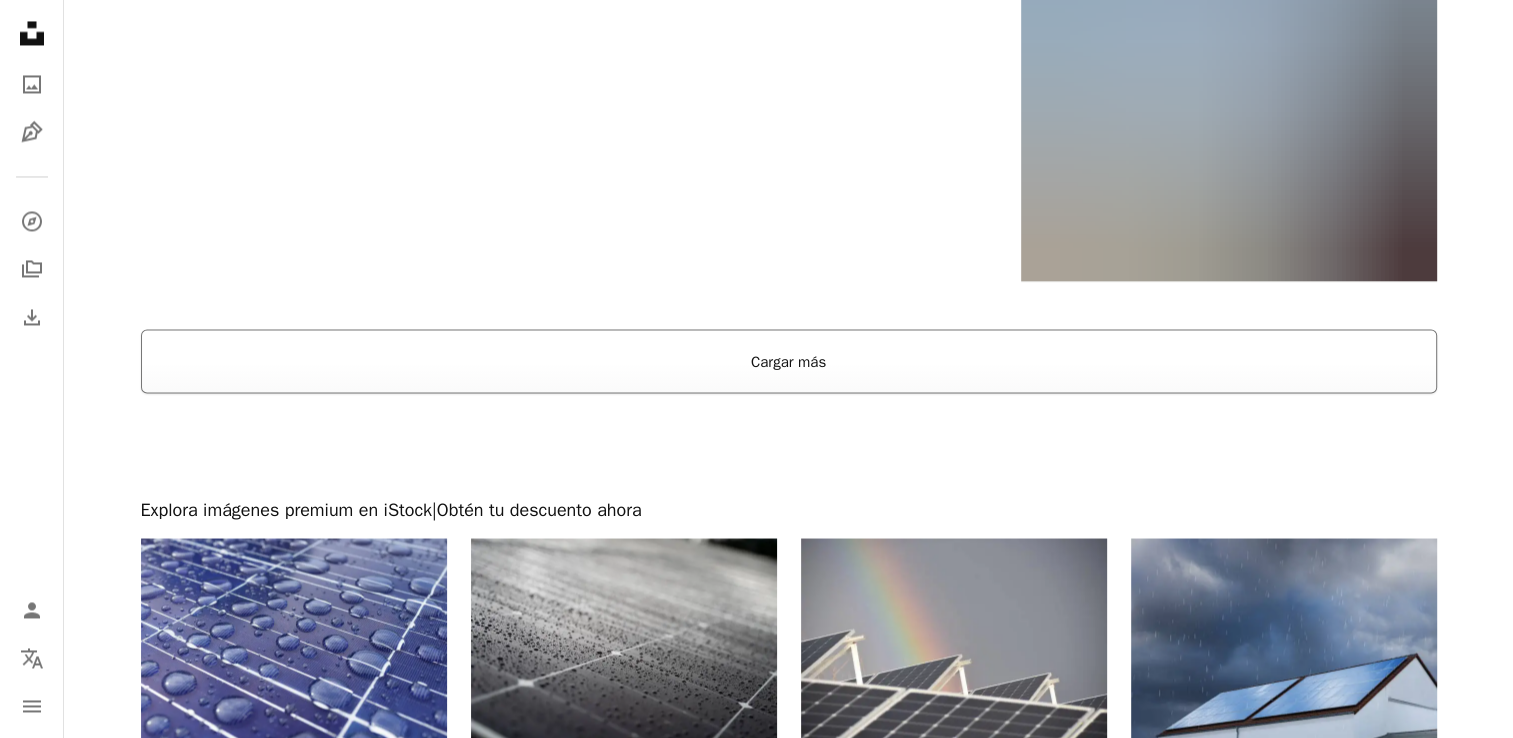 scroll, scrollTop: 3500, scrollLeft: 0, axis: vertical 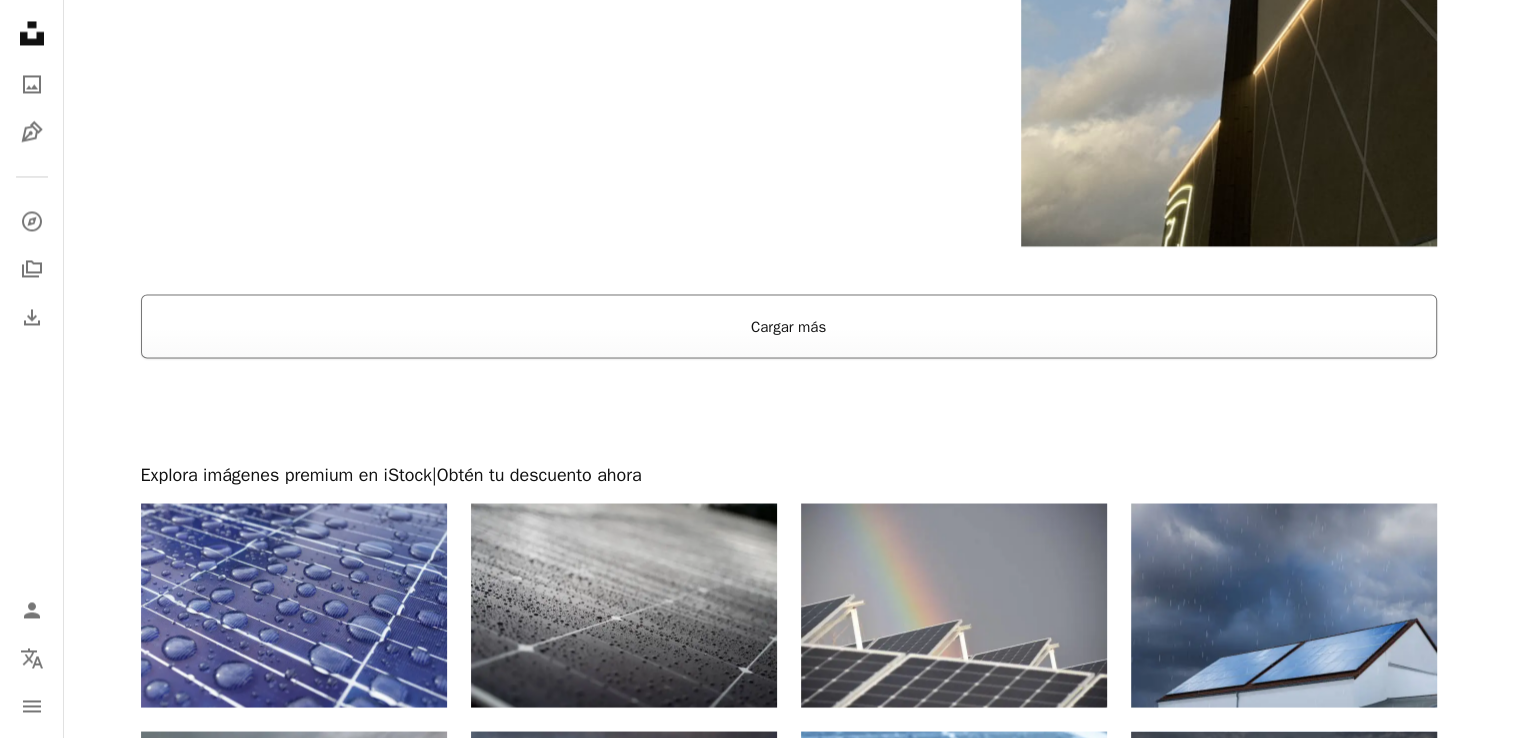 click on "Cargar más" at bounding box center [789, 326] 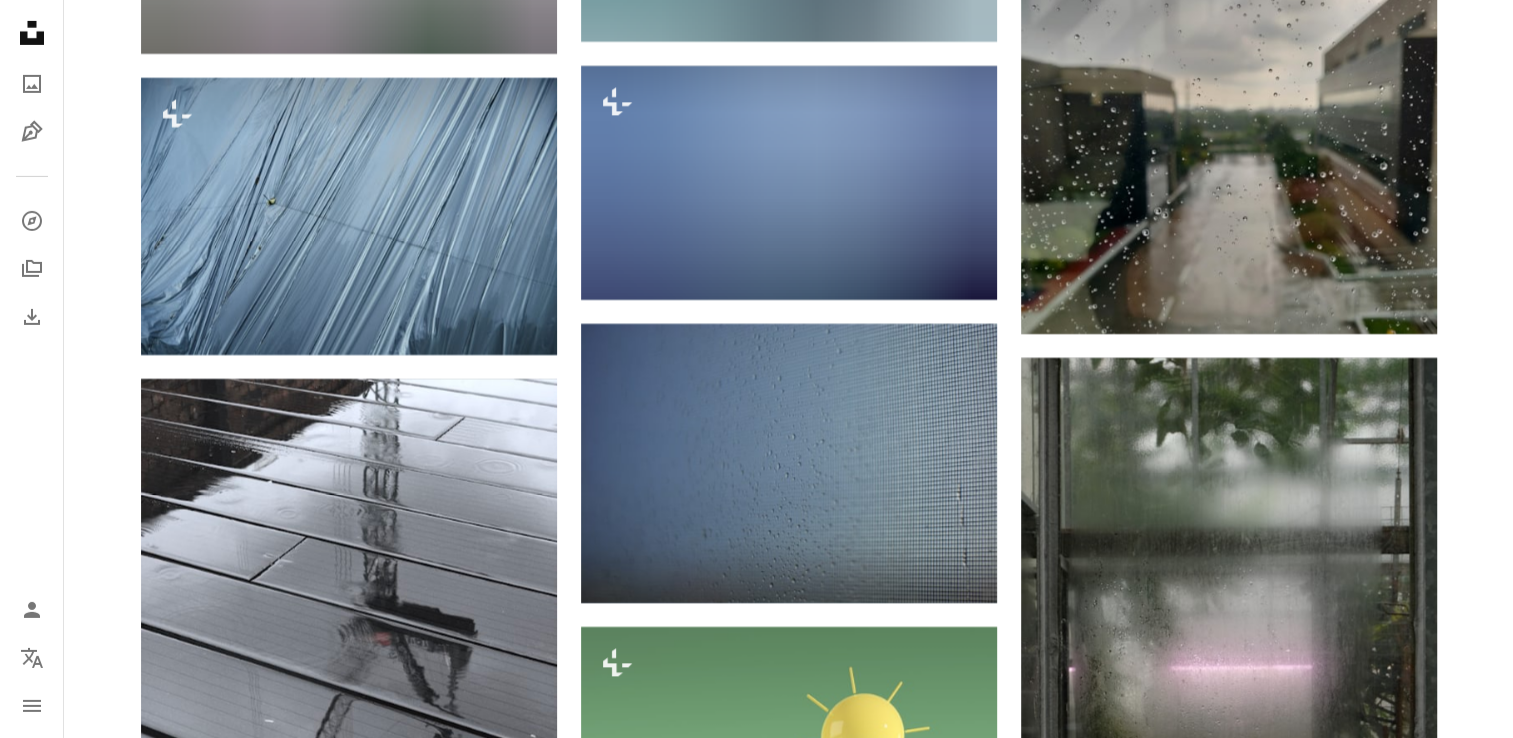 scroll, scrollTop: 6800, scrollLeft: 0, axis: vertical 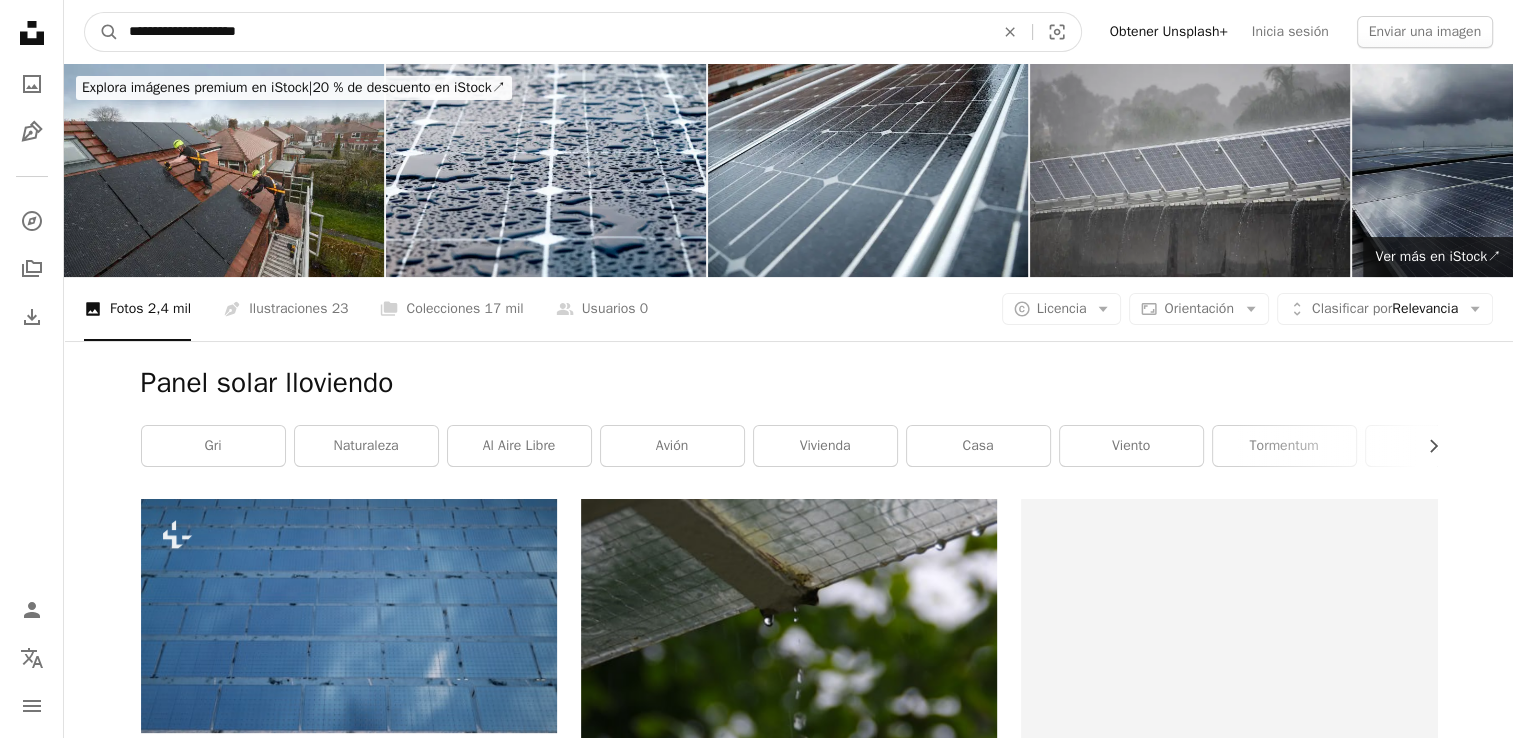 click on "**********" at bounding box center [553, 32] 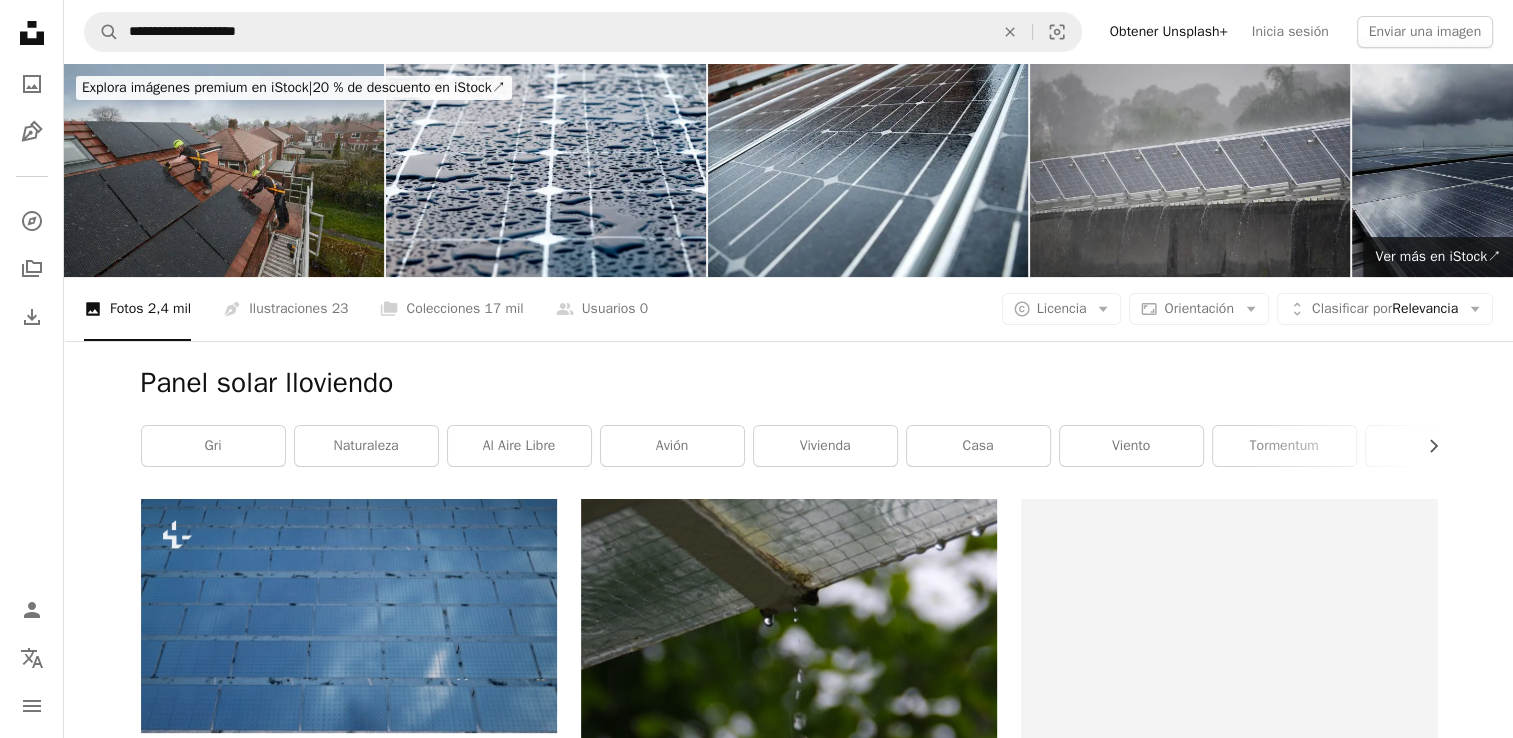 click at bounding box center [224, 170] 